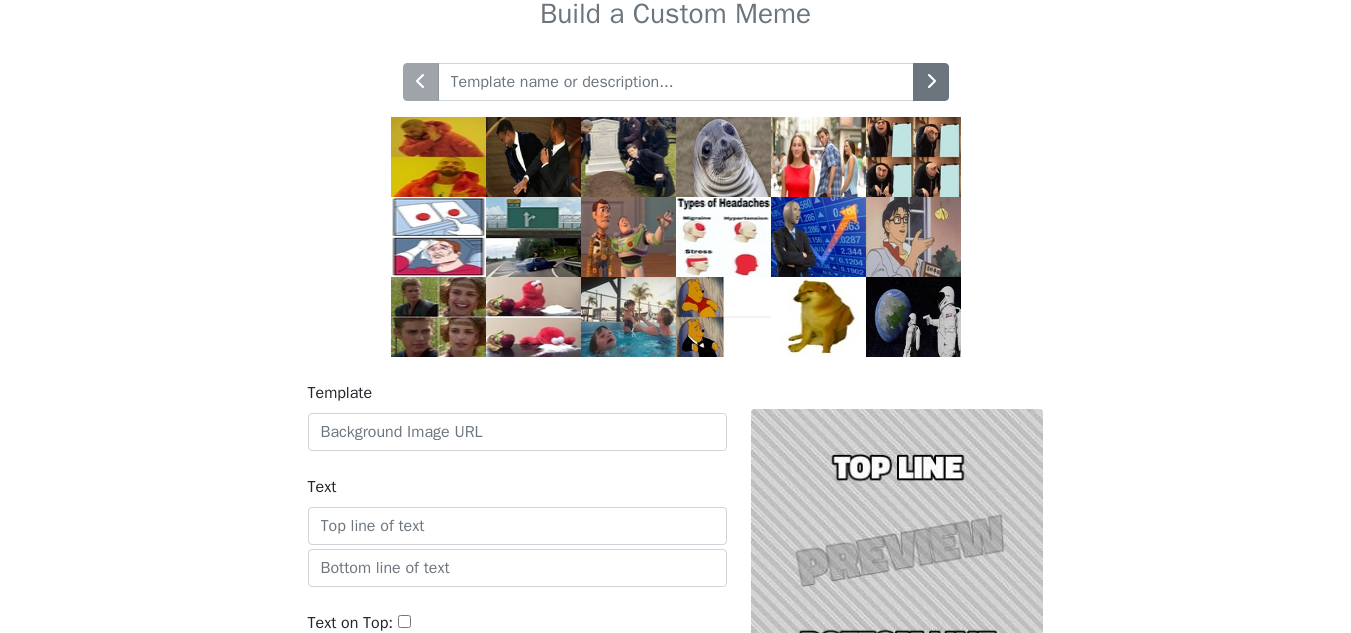 scroll, scrollTop: 121, scrollLeft: 0, axis: vertical 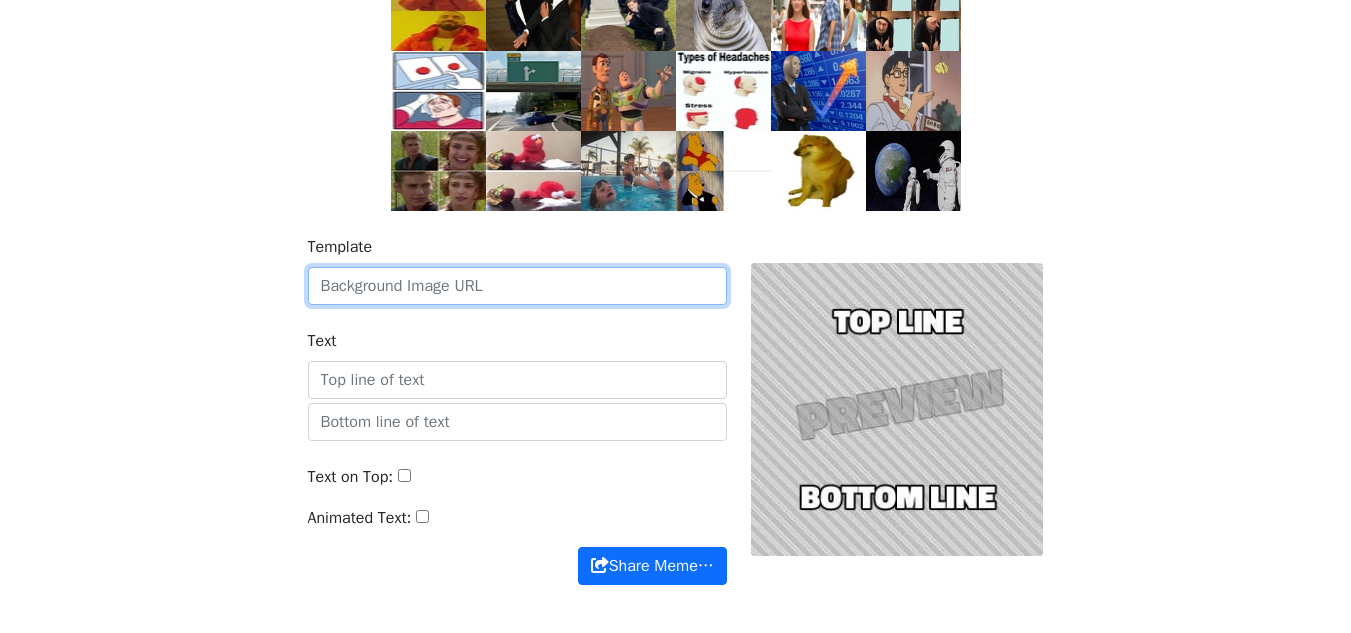 click on "Template" at bounding box center [517, 286] 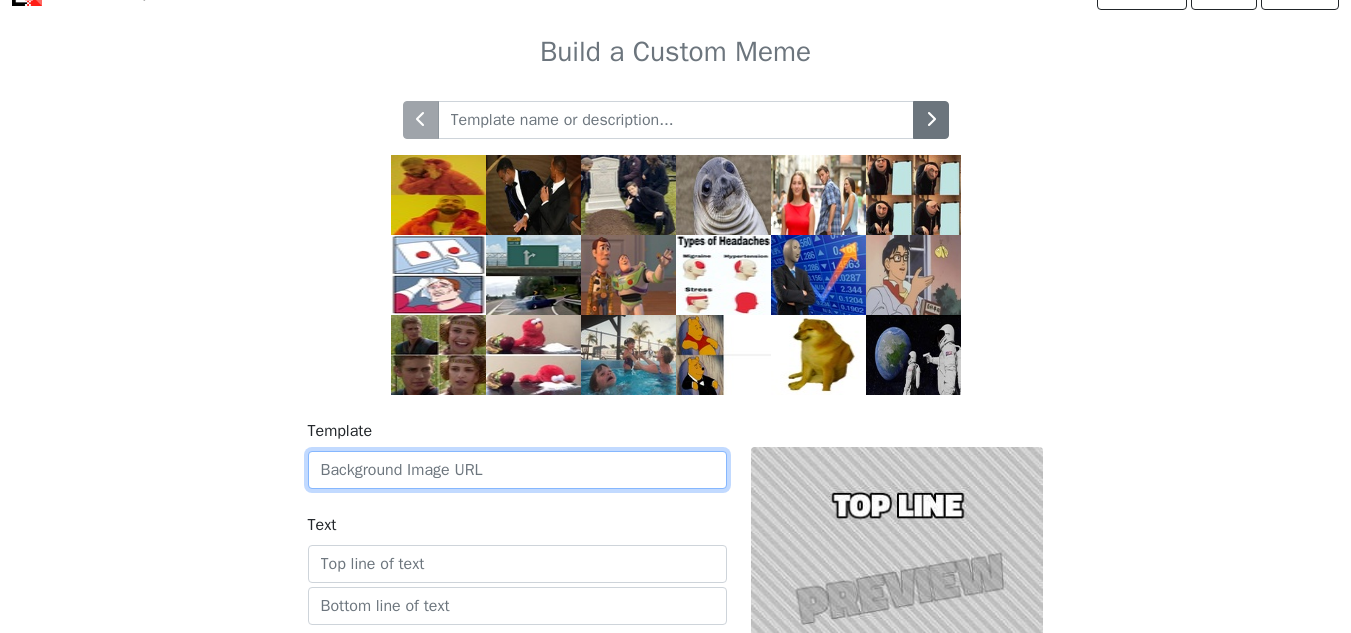 scroll, scrollTop: 0, scrollLeft: 0, axis: both 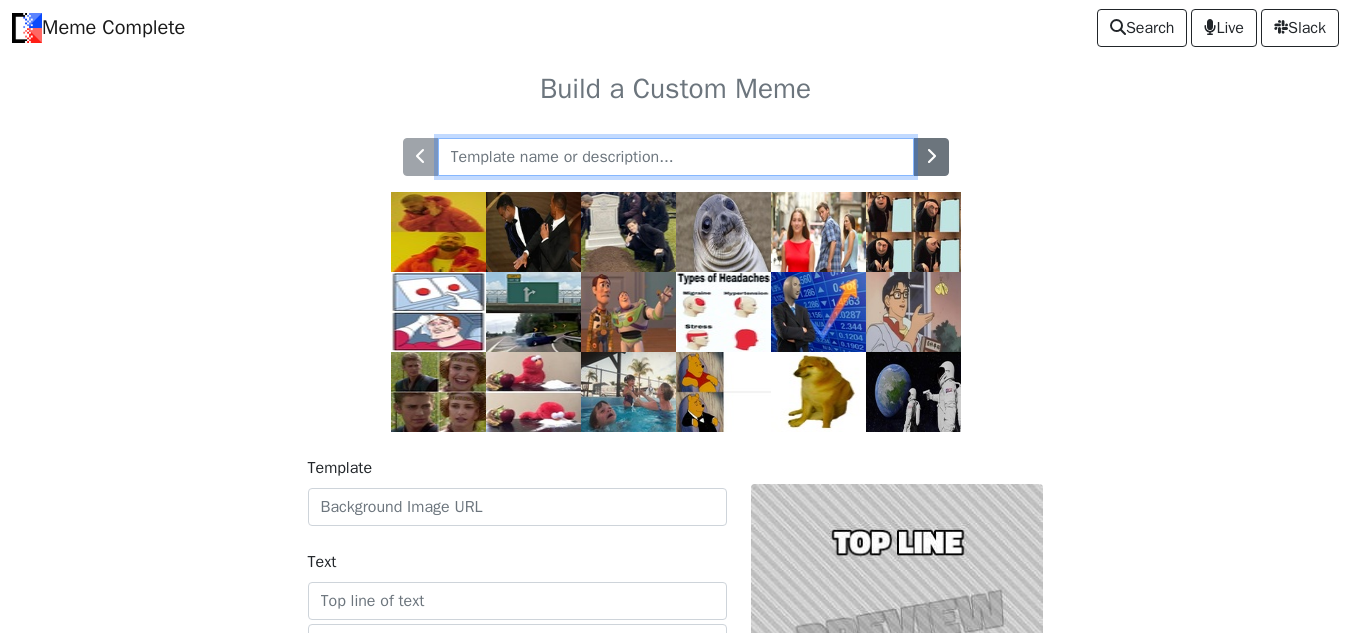 click at bounding box center (676, 157) 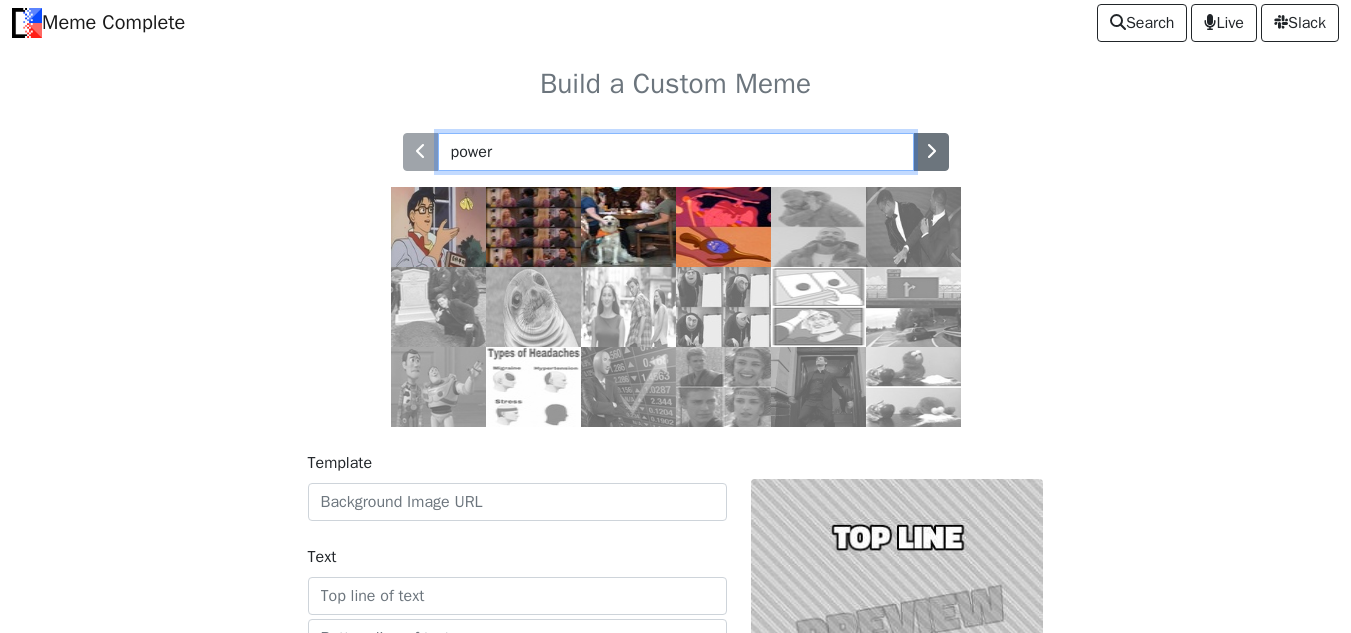 scroll, scrollTop: 0, scrollLeft: 0, axis: both 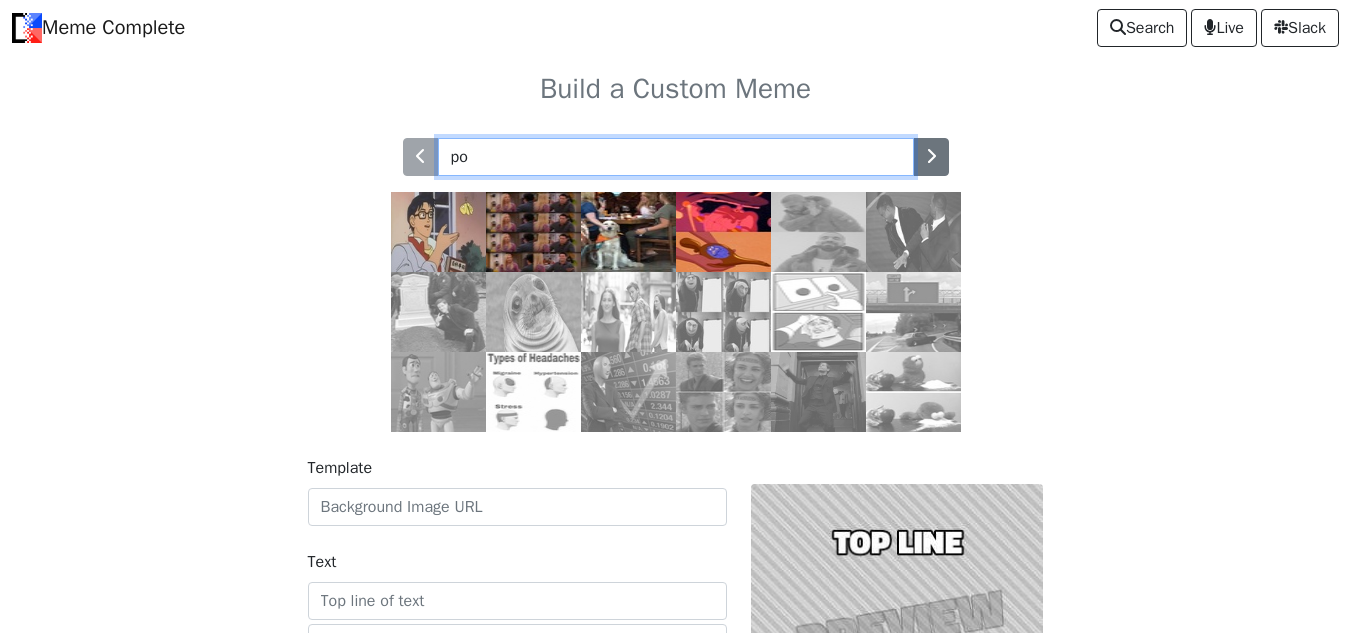 type on "p" 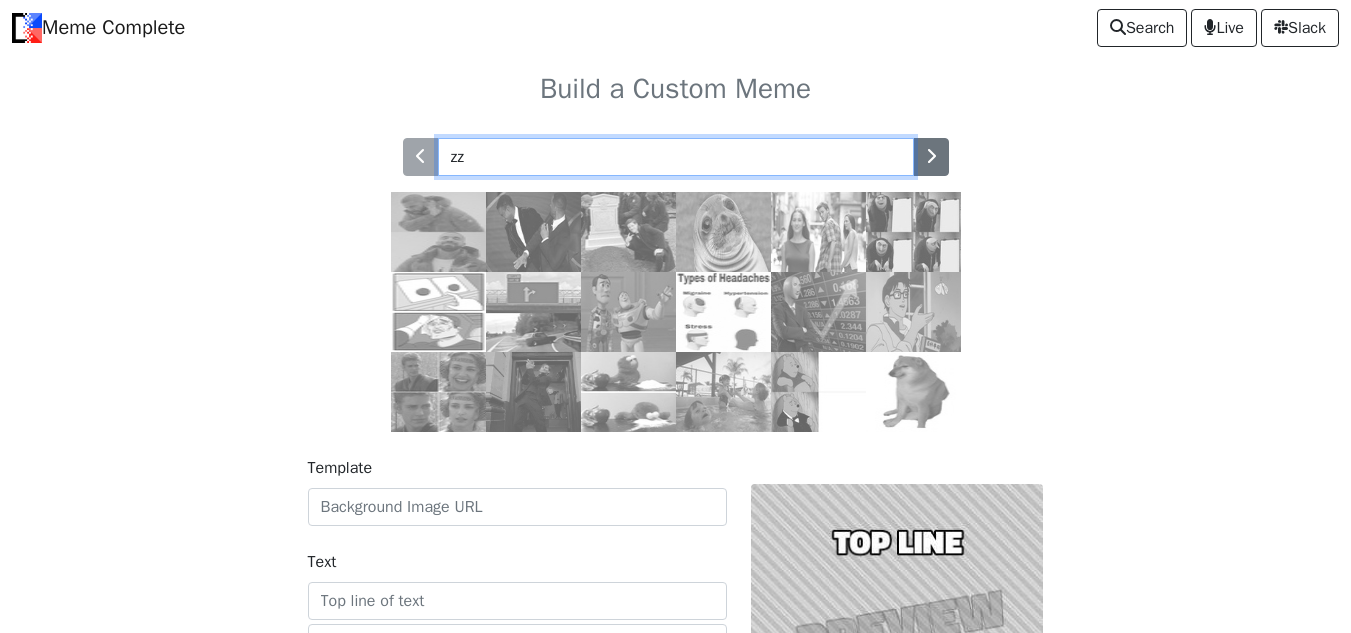 type on "z" 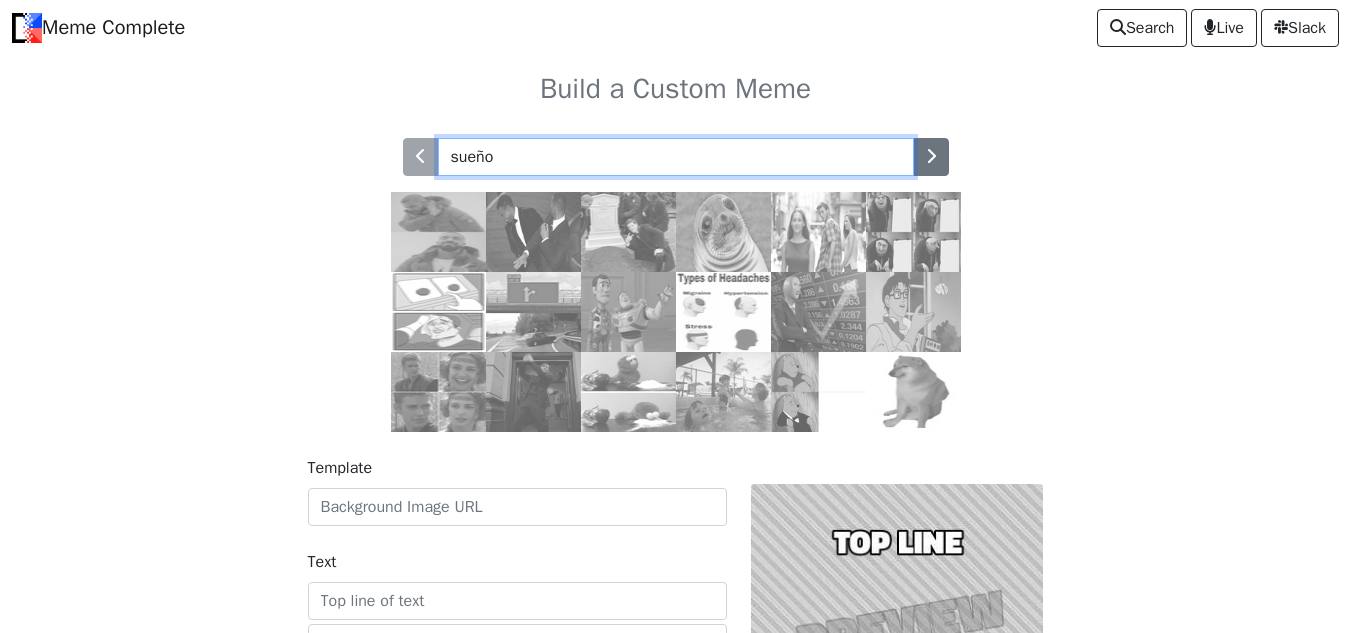 type on "sueño" 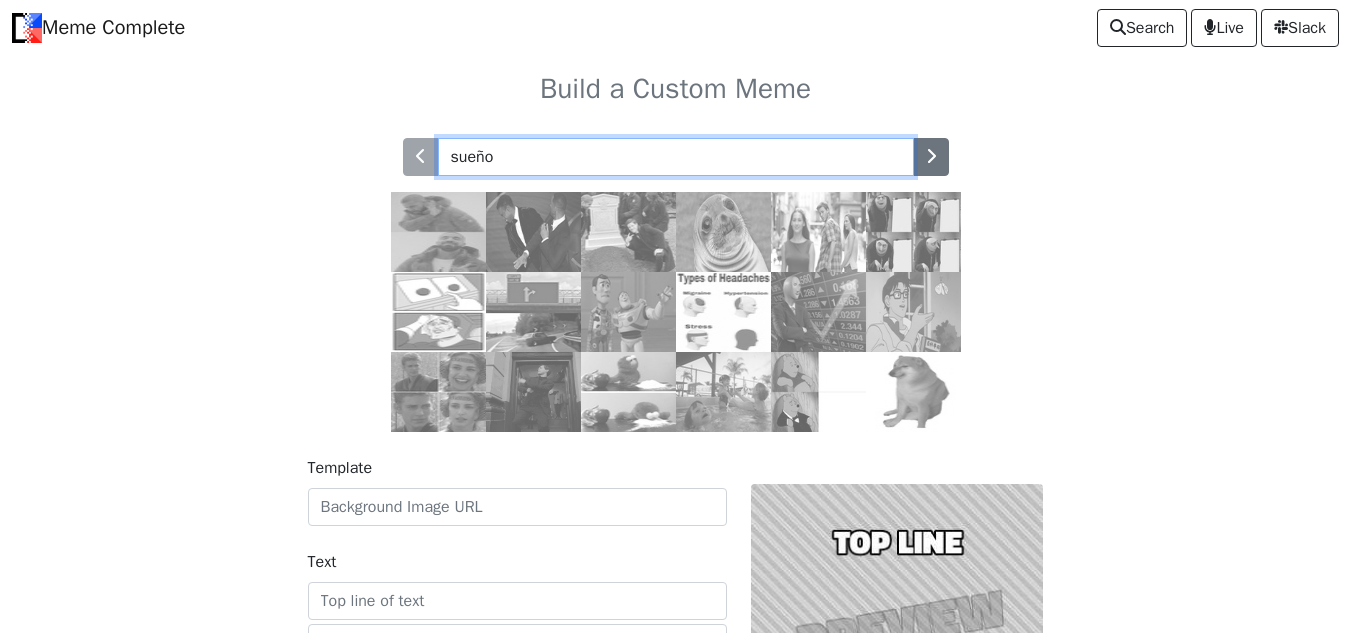 click on "sueño" at bounding box center [676, 157] 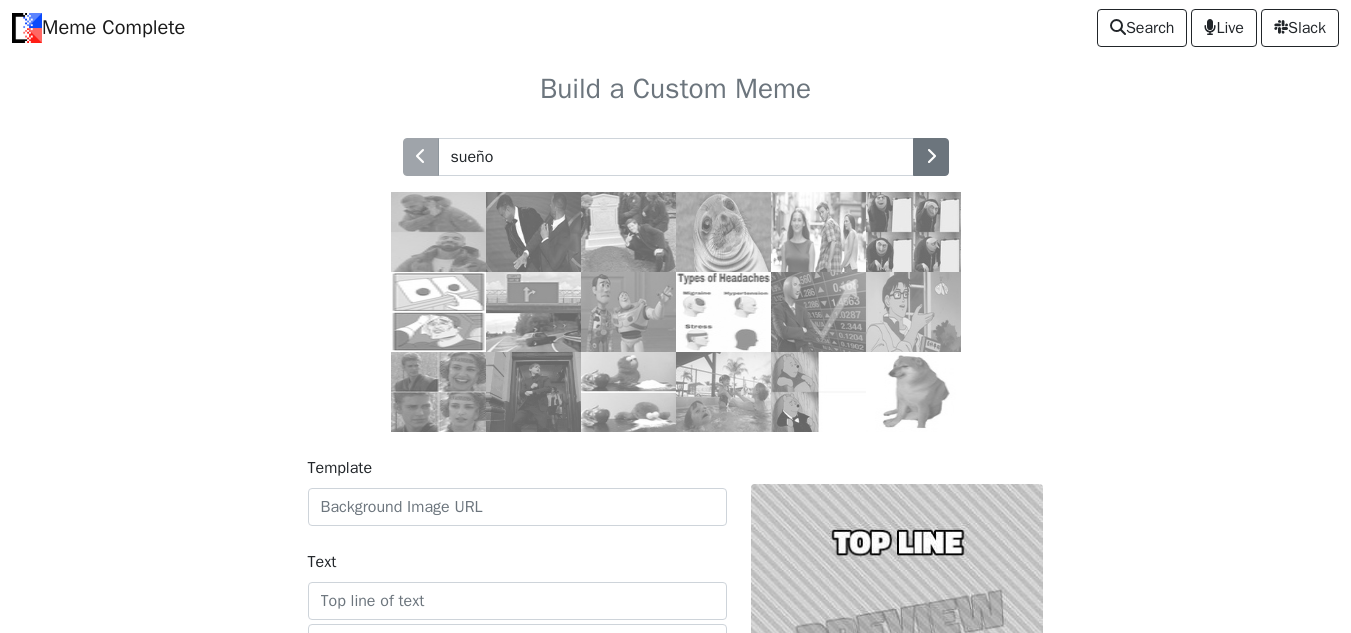 click at bounding box center [533, 232] 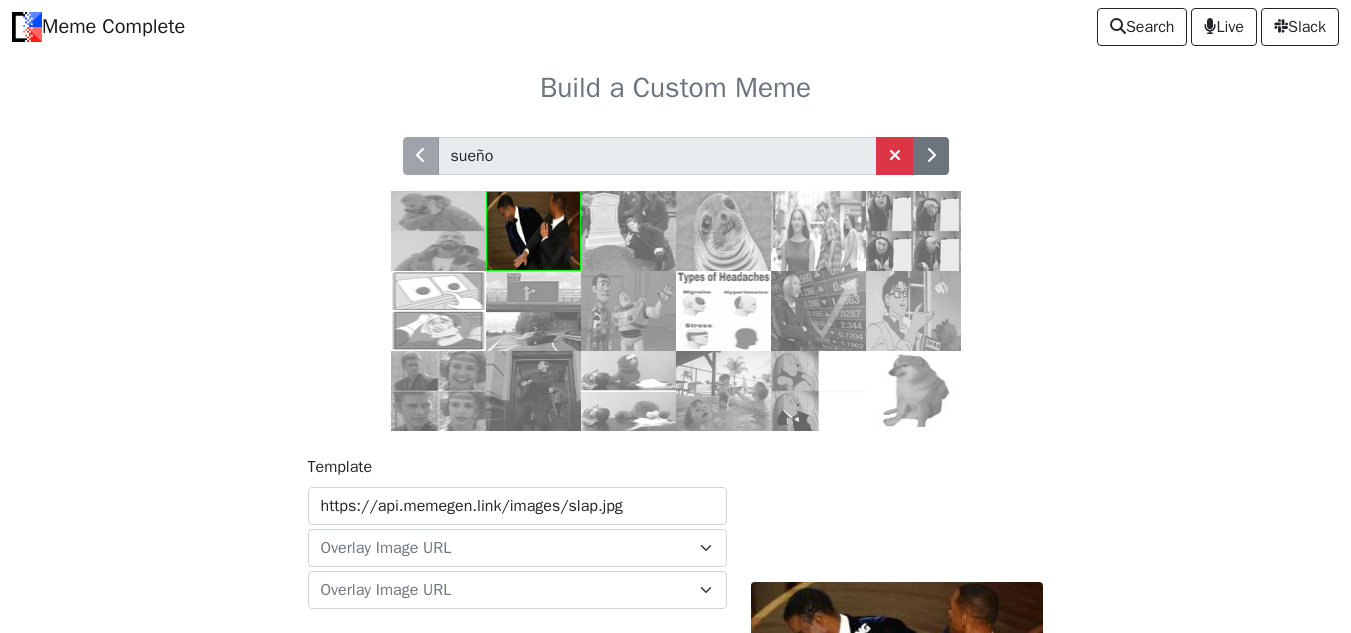 scroll, scrollTop: 0, scrollLeft: 0, axis: both 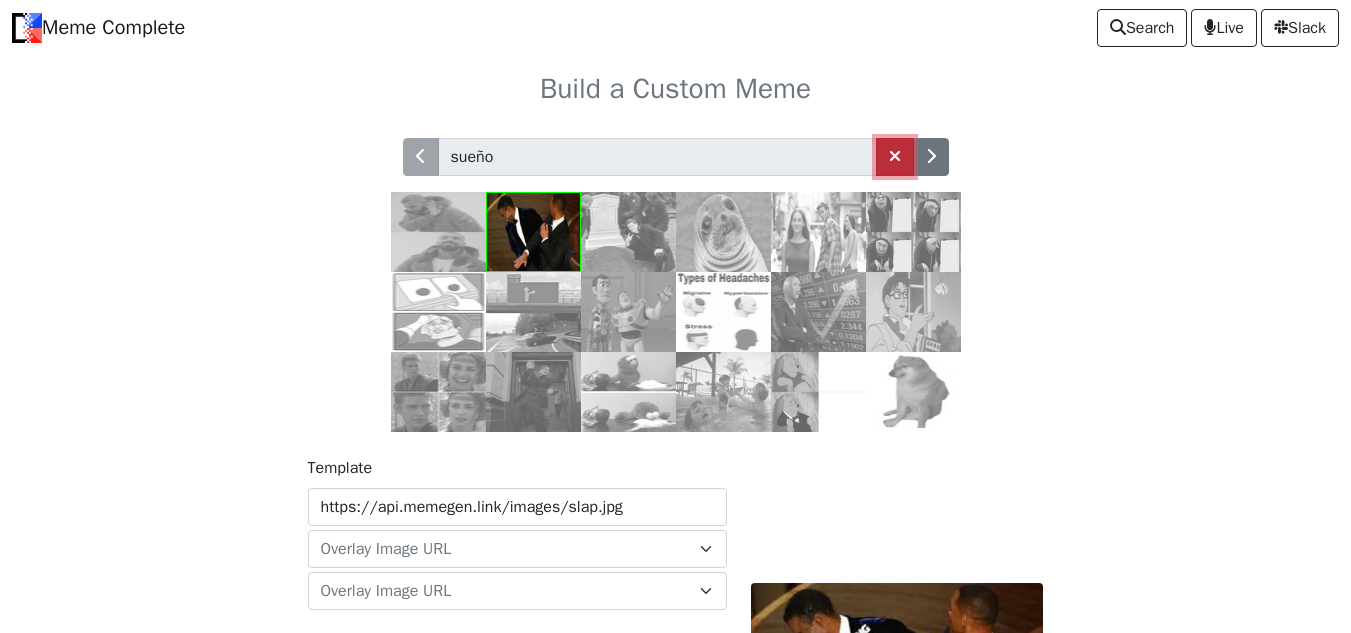 click at bounding box center [895, 157] 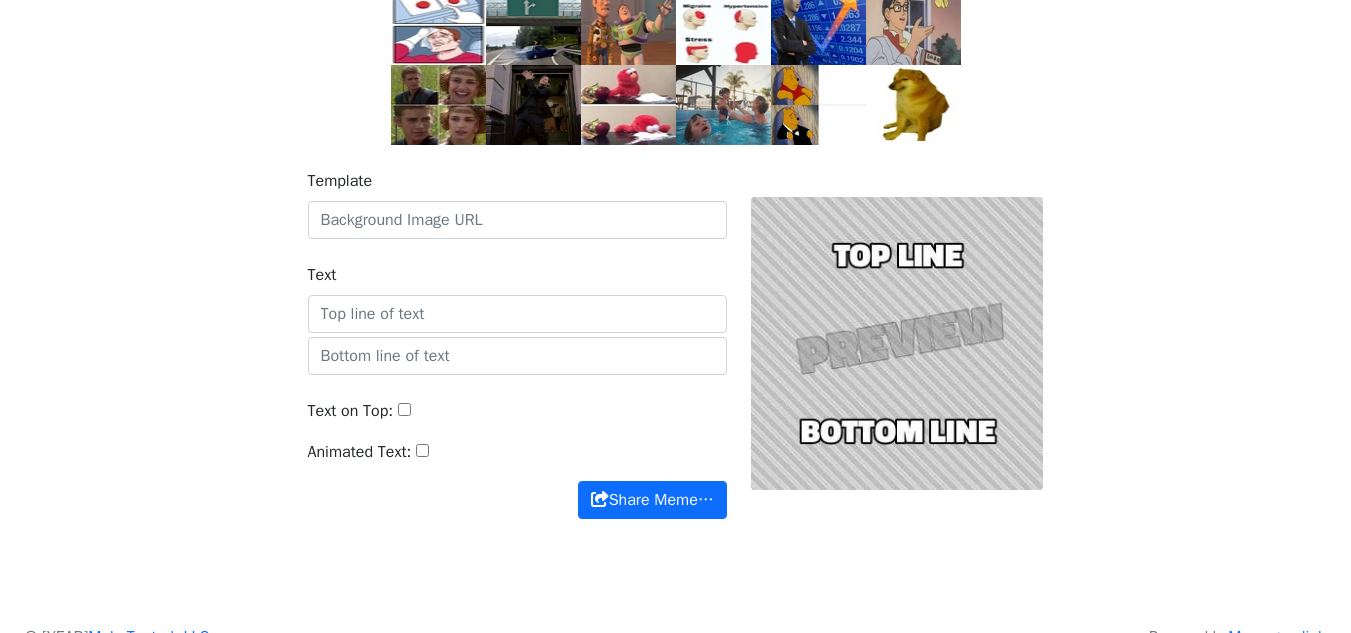 scroll, scrollTop: 300, scrollLeft: 0, axis: vertical 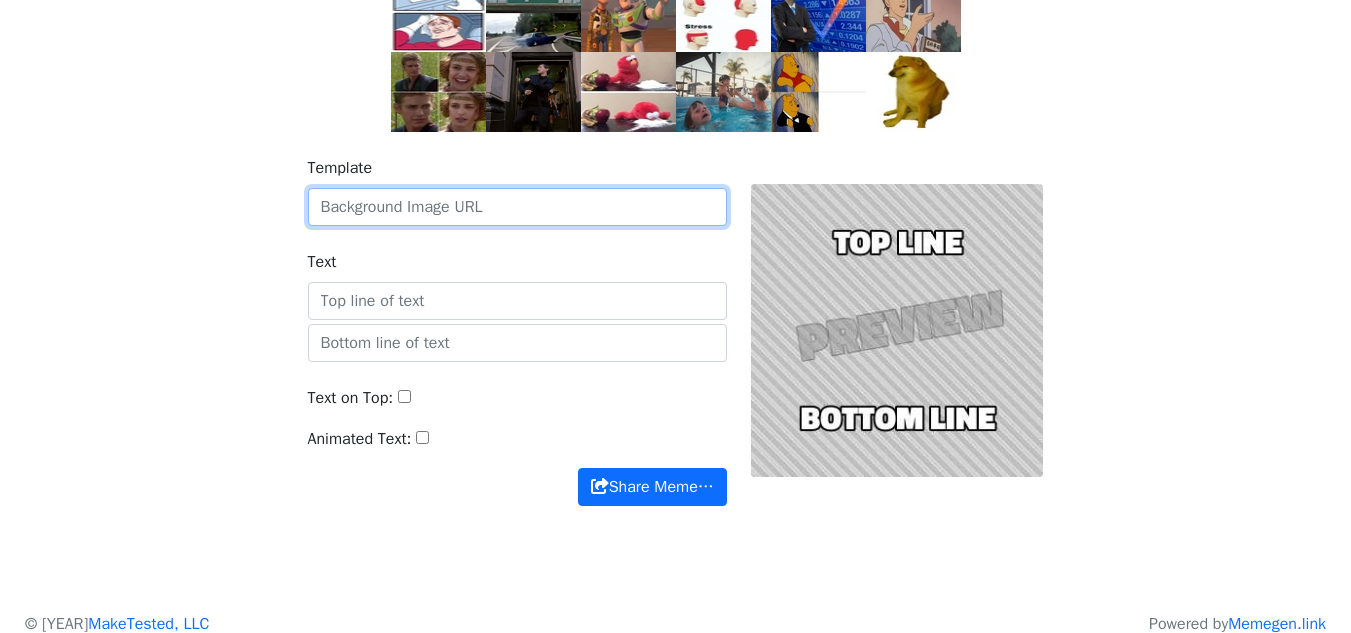 click on "Template" at bounding box center [517, 207] 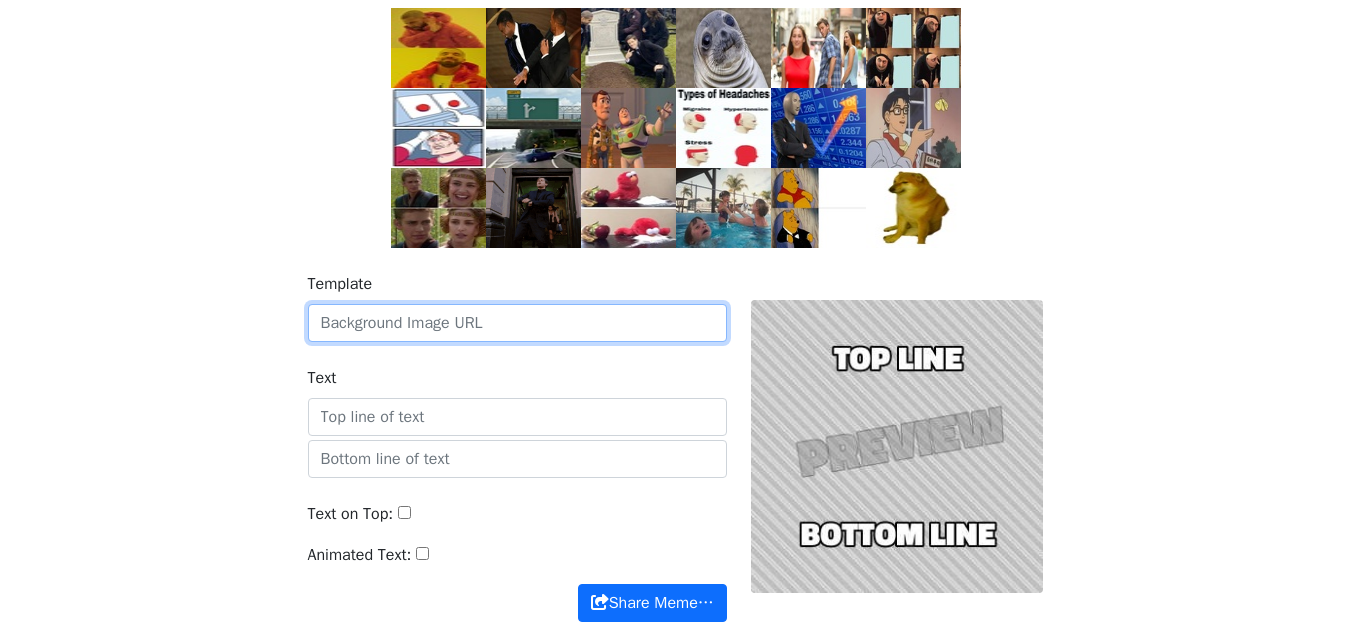 scroll, scrollTop: 0, scrollLeft: 0, axis: both 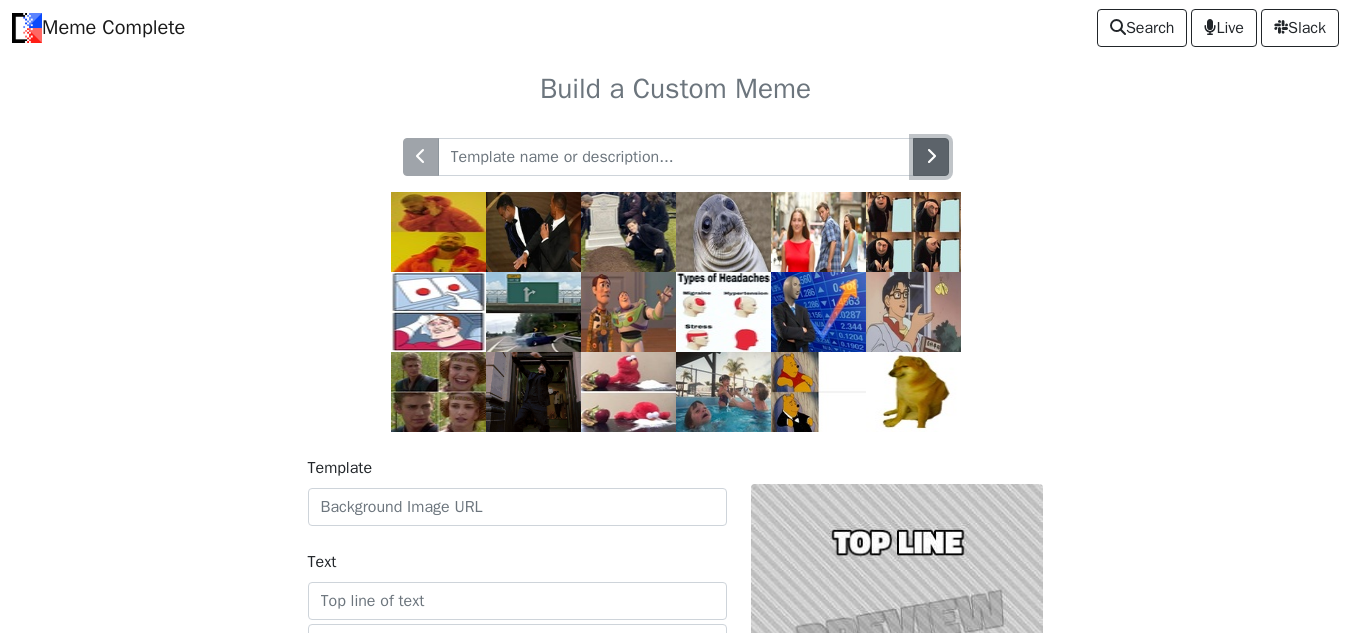 click at bounding box center (931, 156) 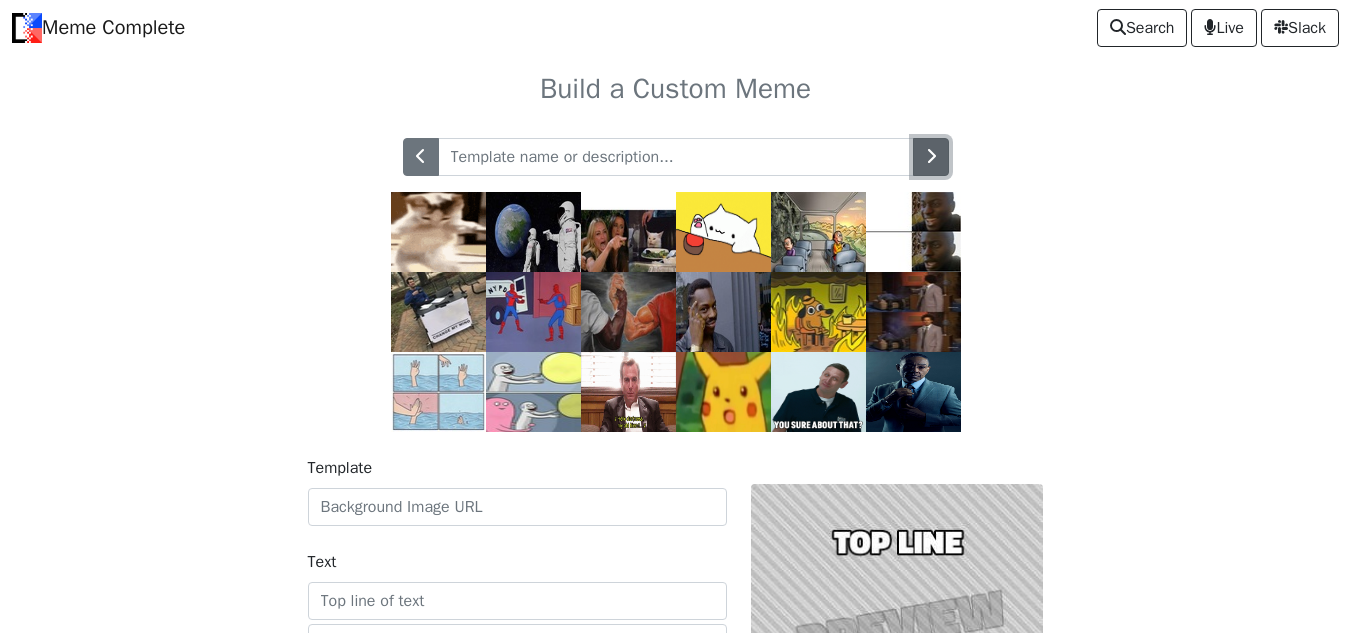click at bounding box center [931, 156] 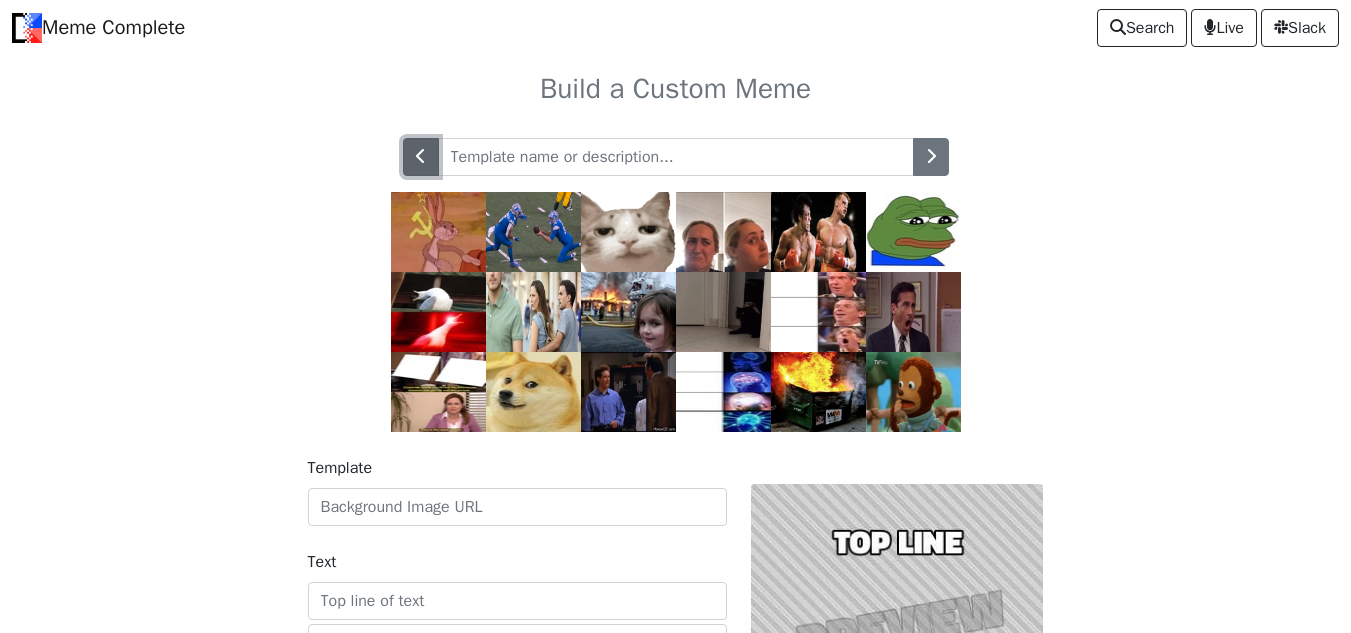 click at bounding box center [421, 157] 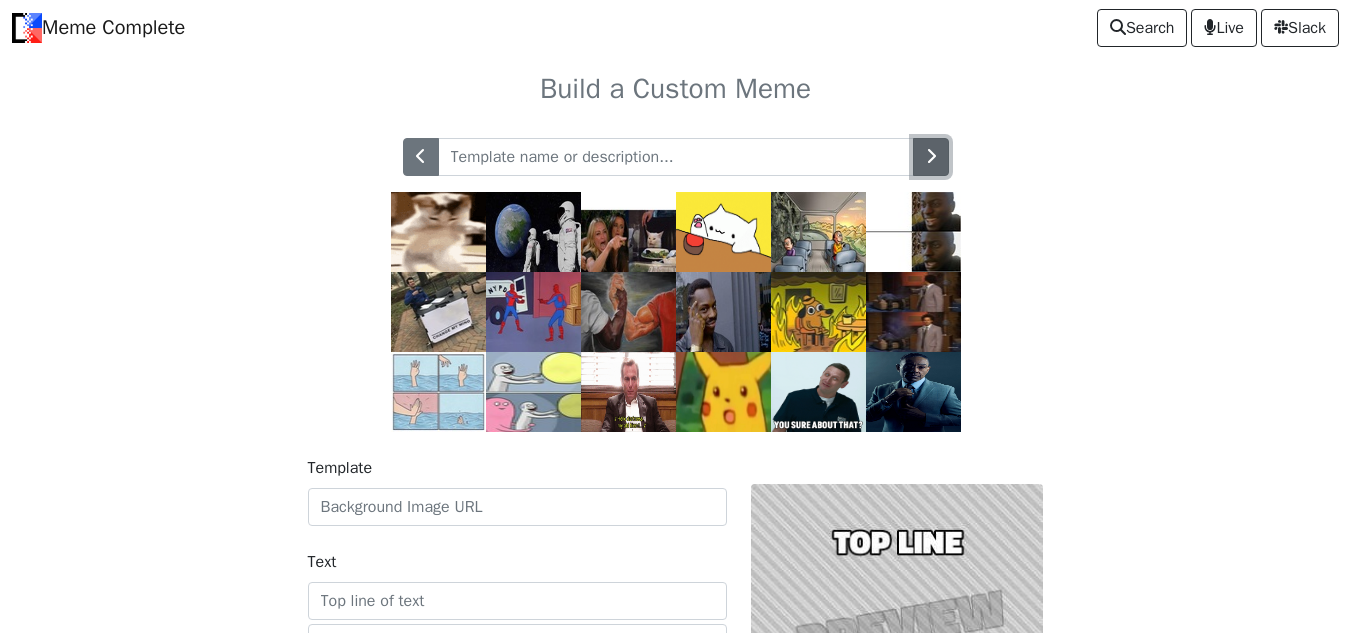 click at bounding box center [931, 157] 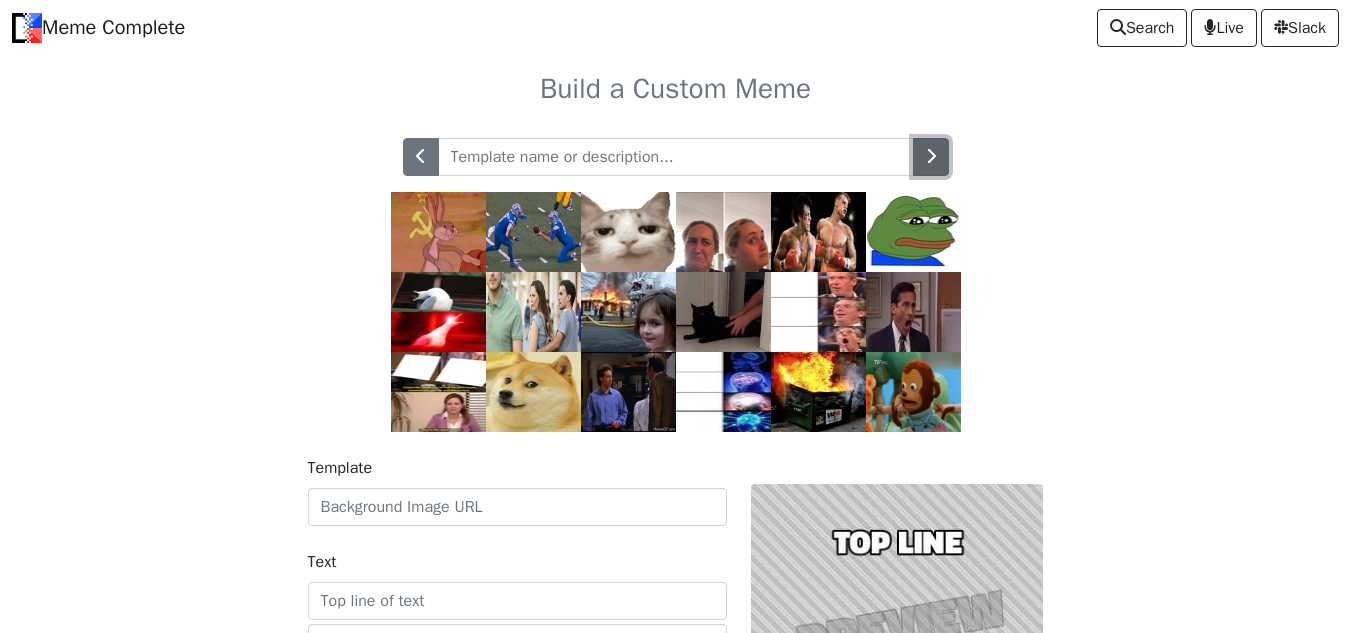 click at bounding box center [931, 157] 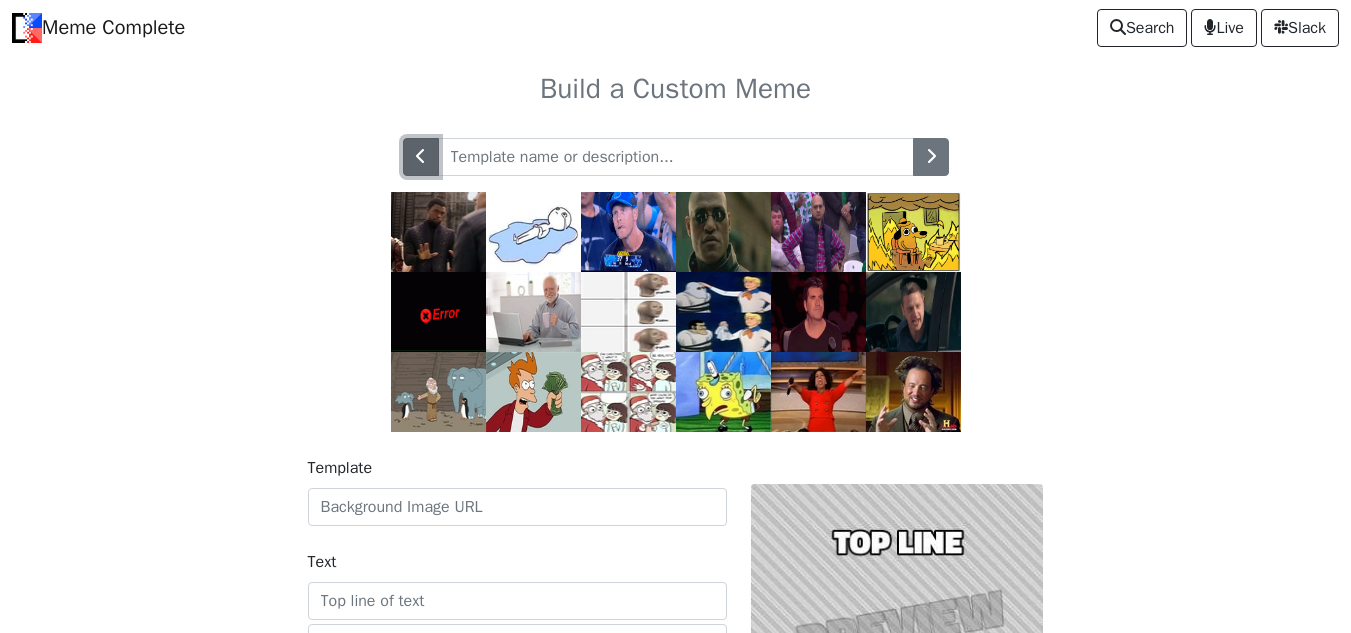 click at bounding box center (421, 157) 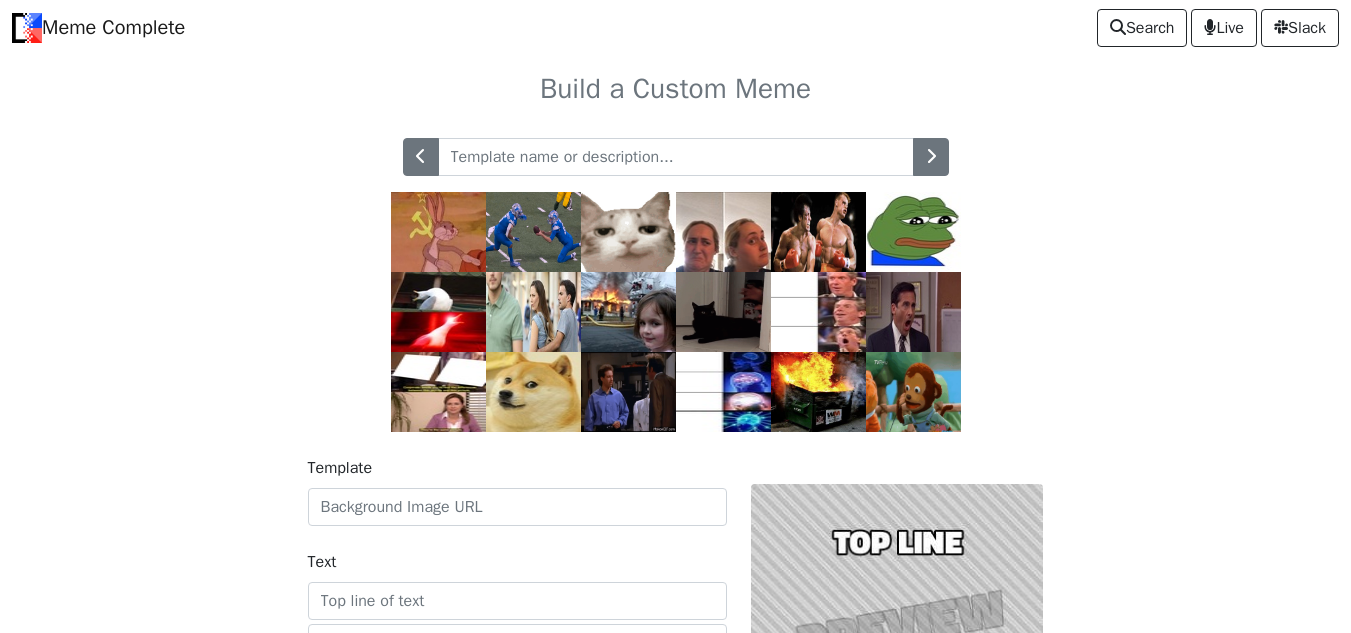 click at bounding box center (676, 285) 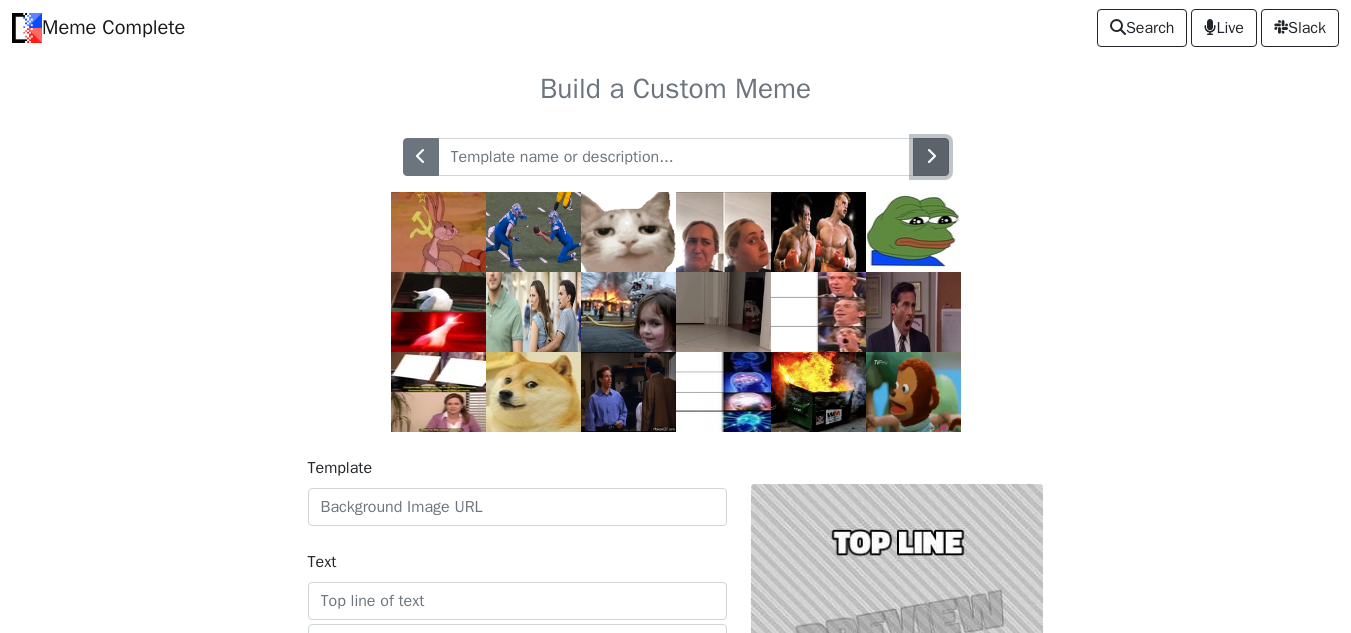 click at bounding box center (931, 157) 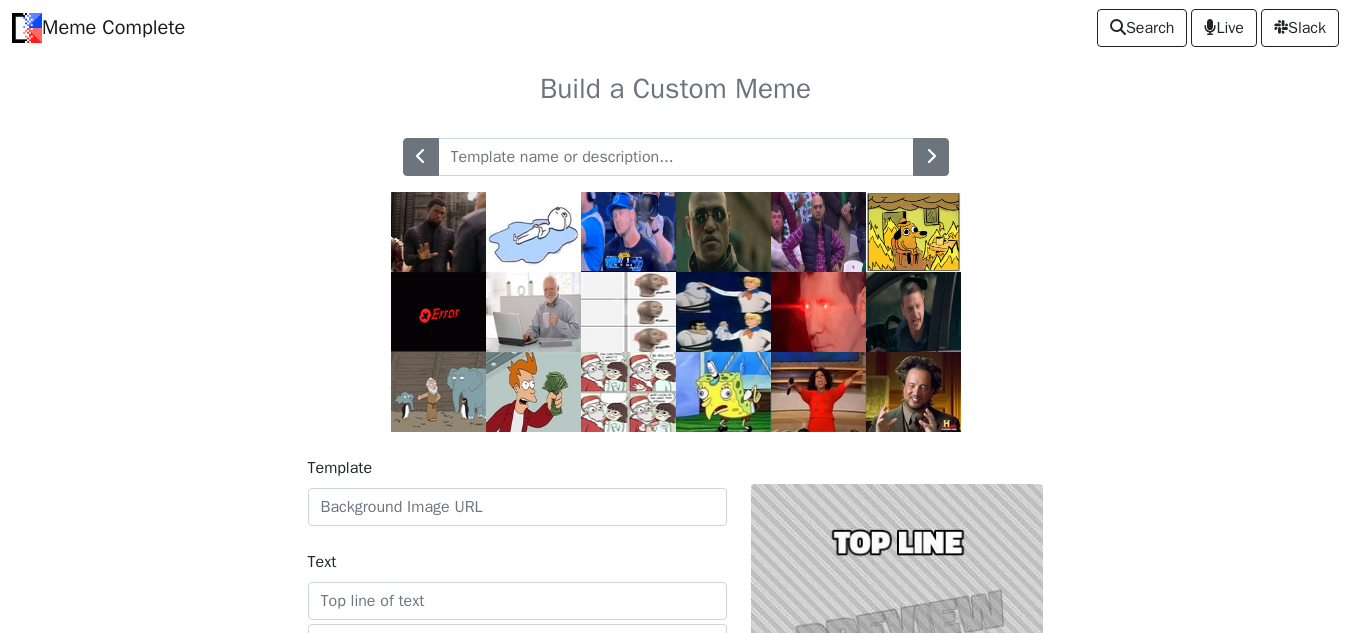 click at bounding box center (913, 232) 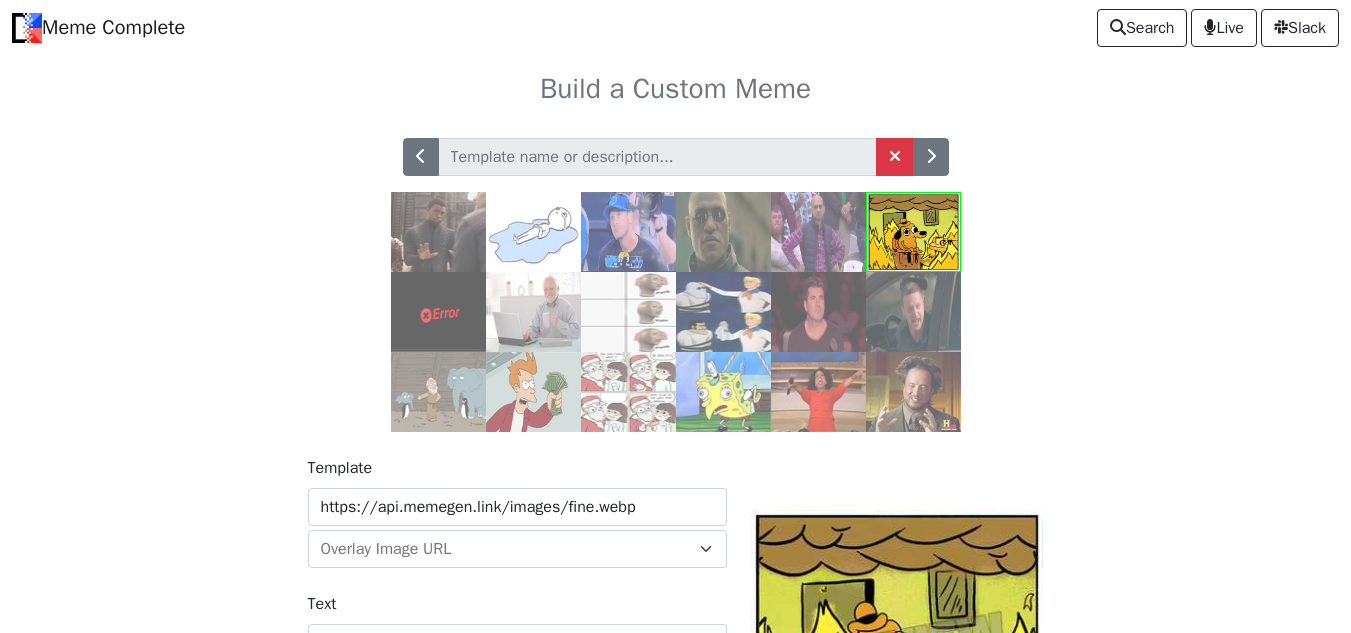 scroll, scrollTop: 301, scrollLeft: 0, axis: vertical 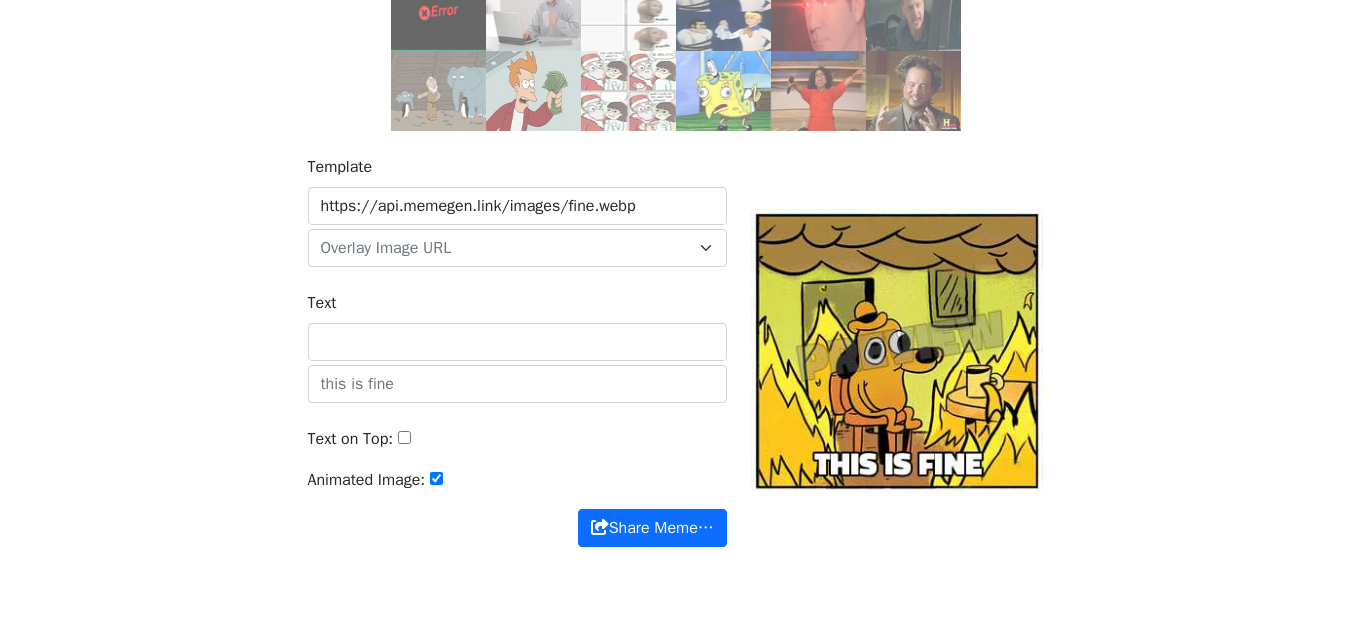 click on "Text" at bounding box center [517, 342] 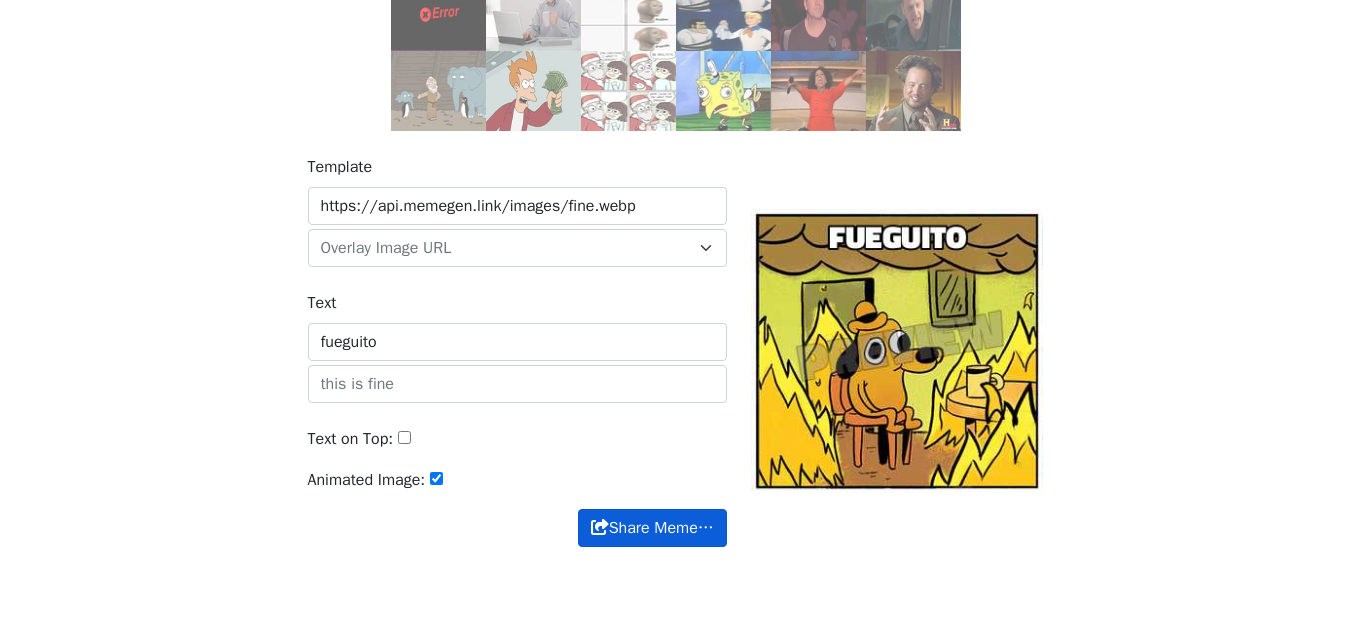 type on "fueguito" 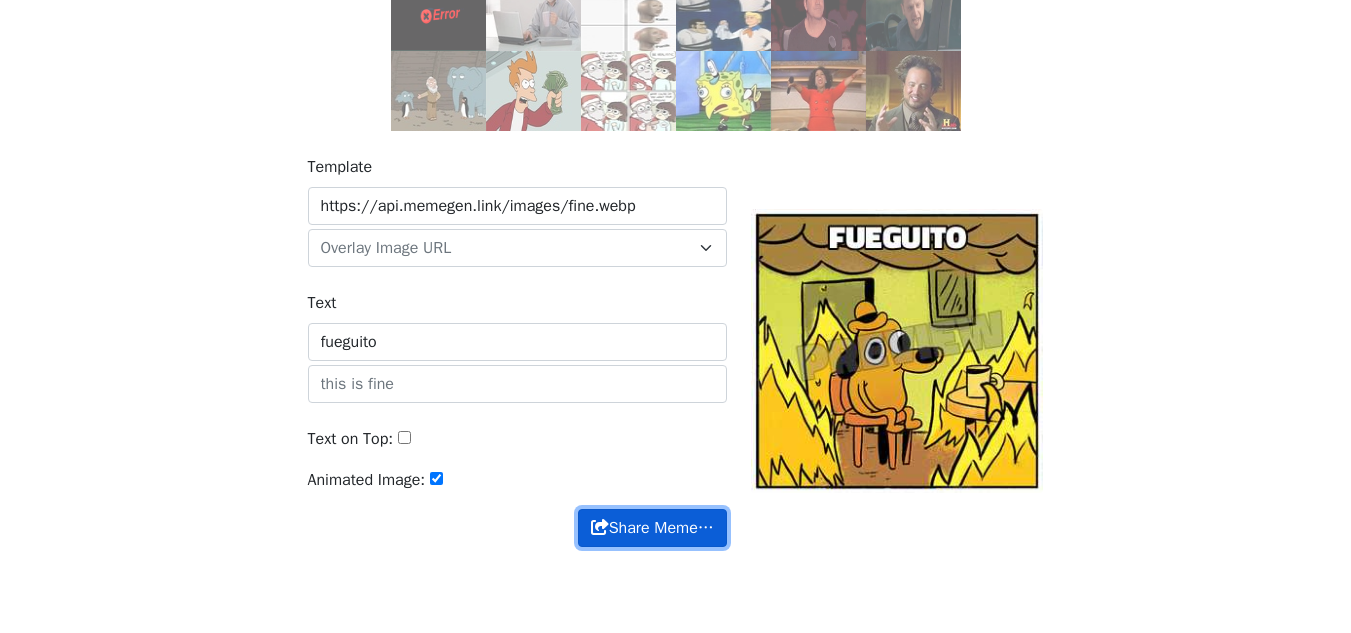 click on "Share Meme…" at bounding box center (652, 528) 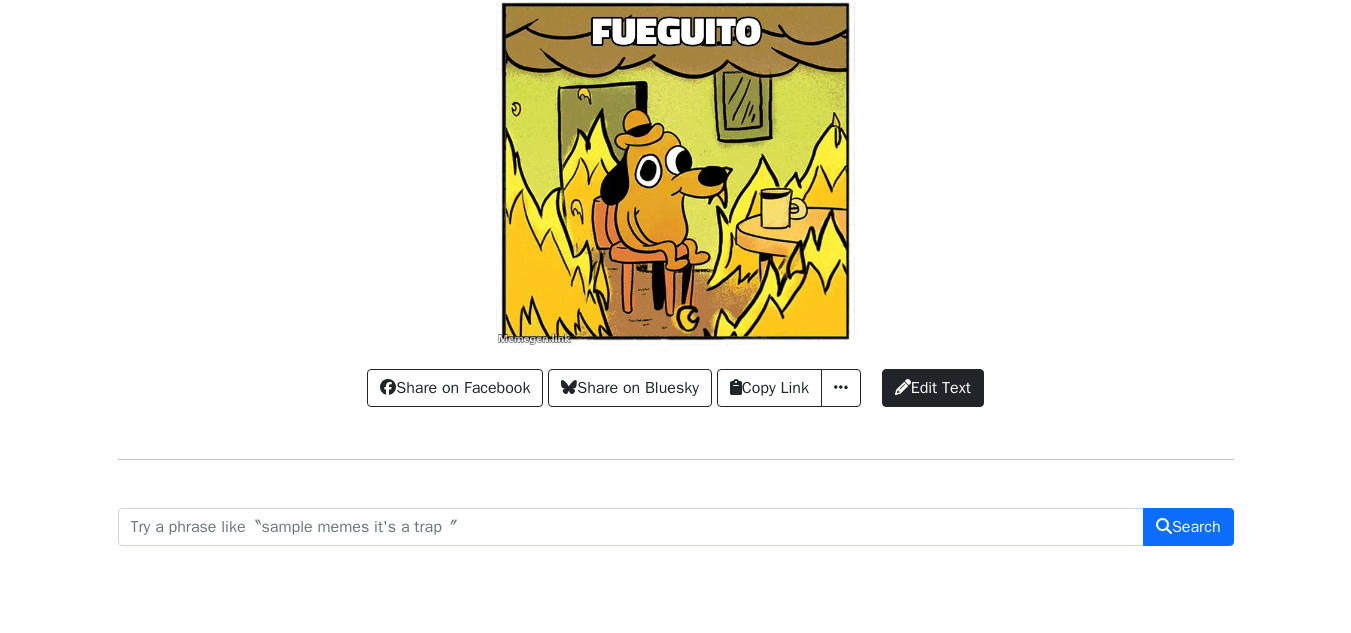 scroll, scrollTop: 134, scrollLeft: 0, axis: vertical 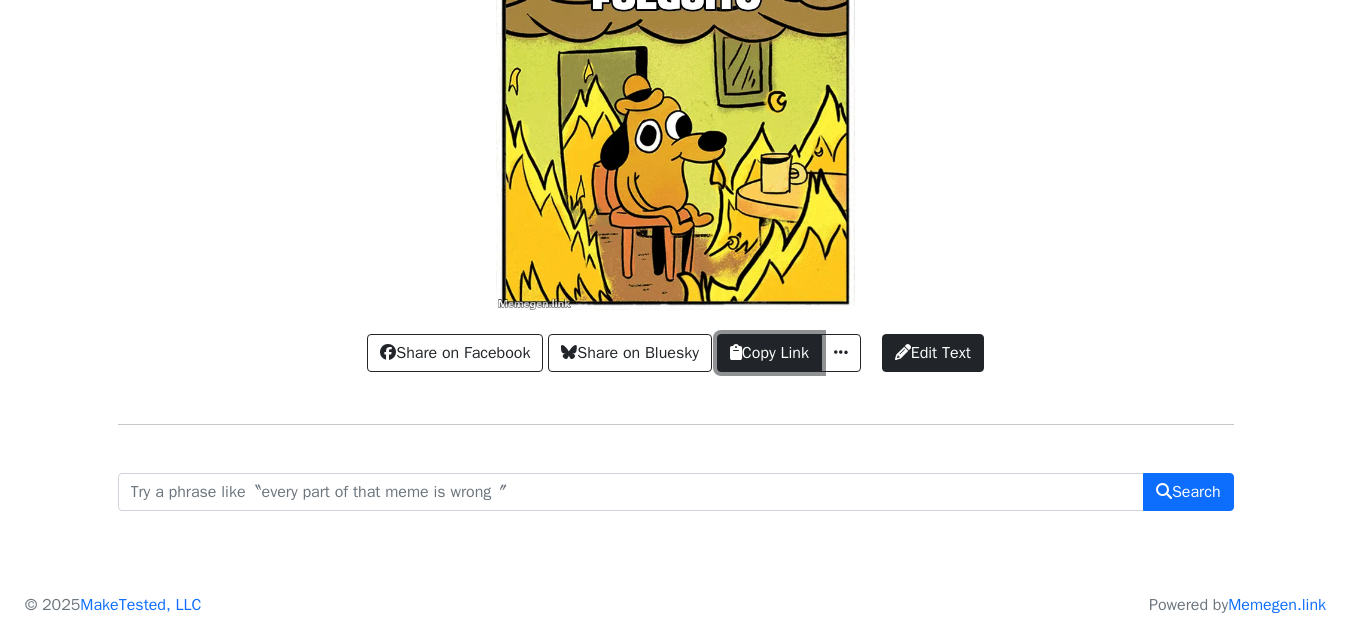 click on "Copy Link" at bounding box center [769, 353] 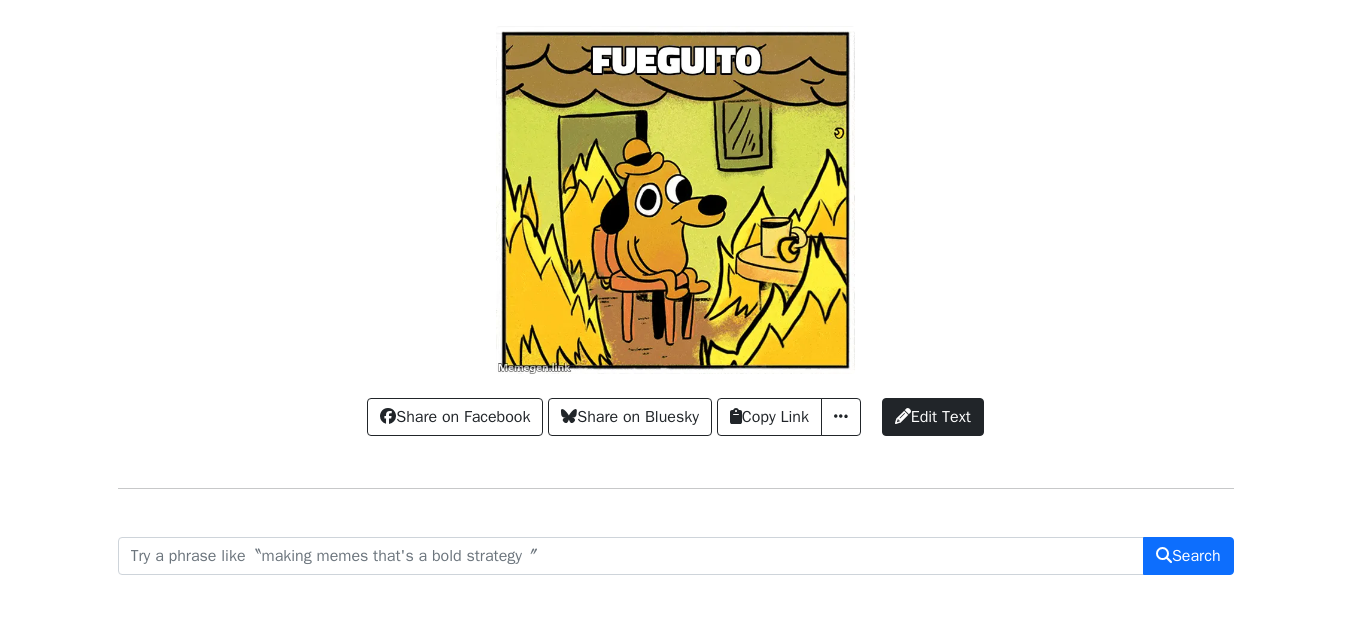 scroll, scrollTop: 34, scrollLeft: 0, axis: vertical 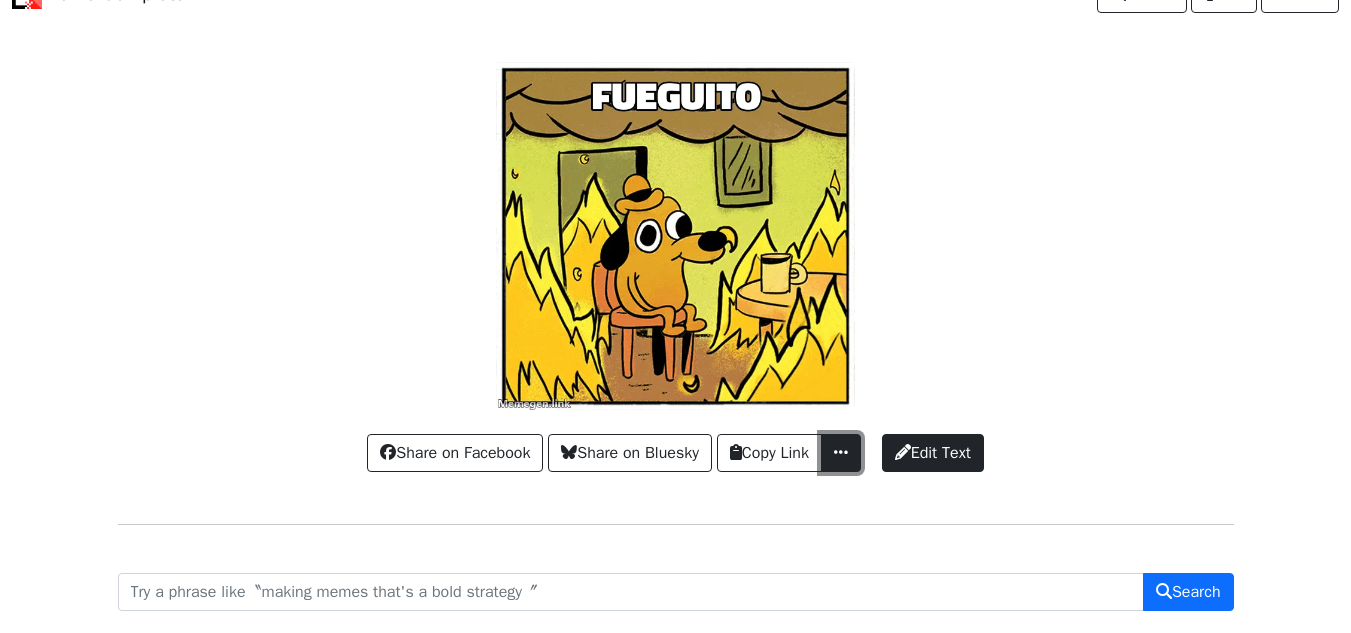 click at bounding box center [841, 452] 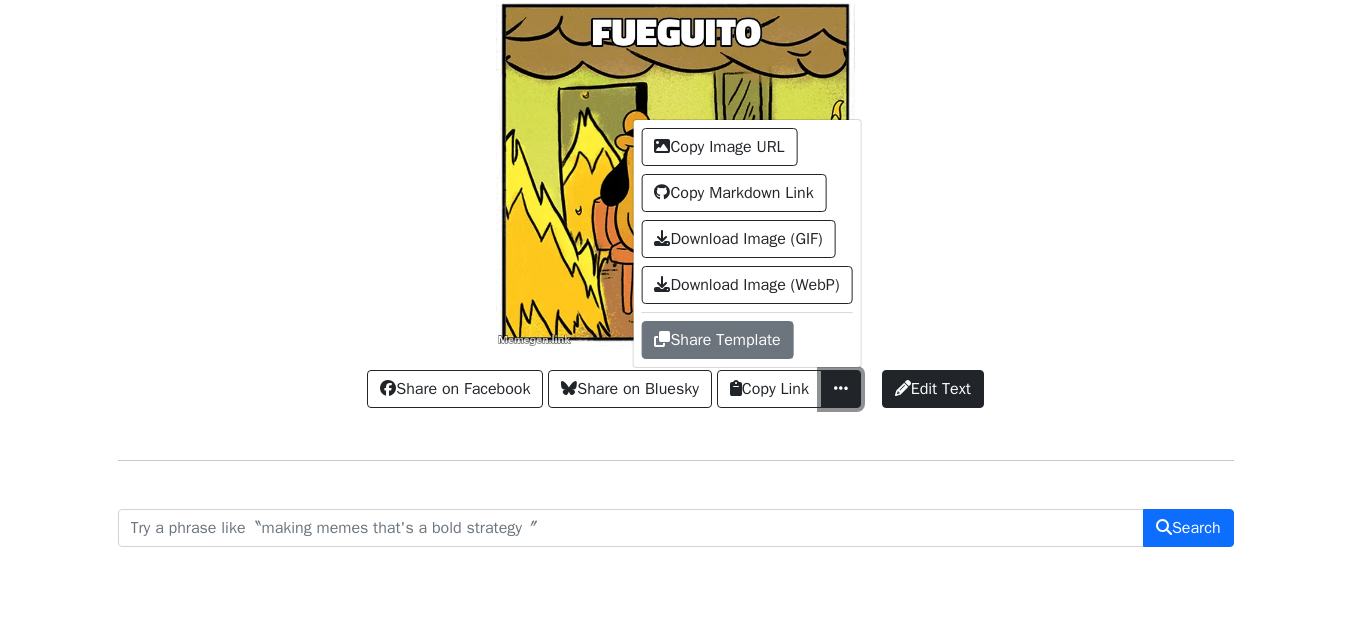 scroll, scrollTop: 134, scrollLeft: 0, axis: vertical 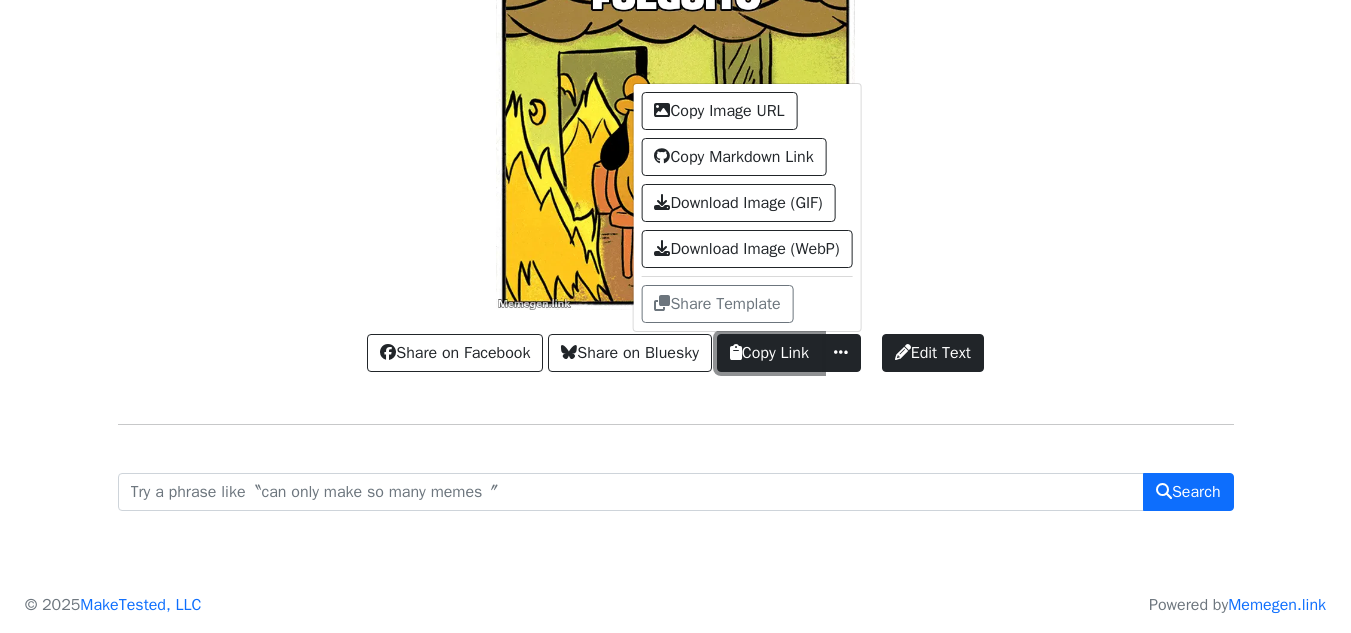 click on "Copy Link" at bounding box center [769, 353] 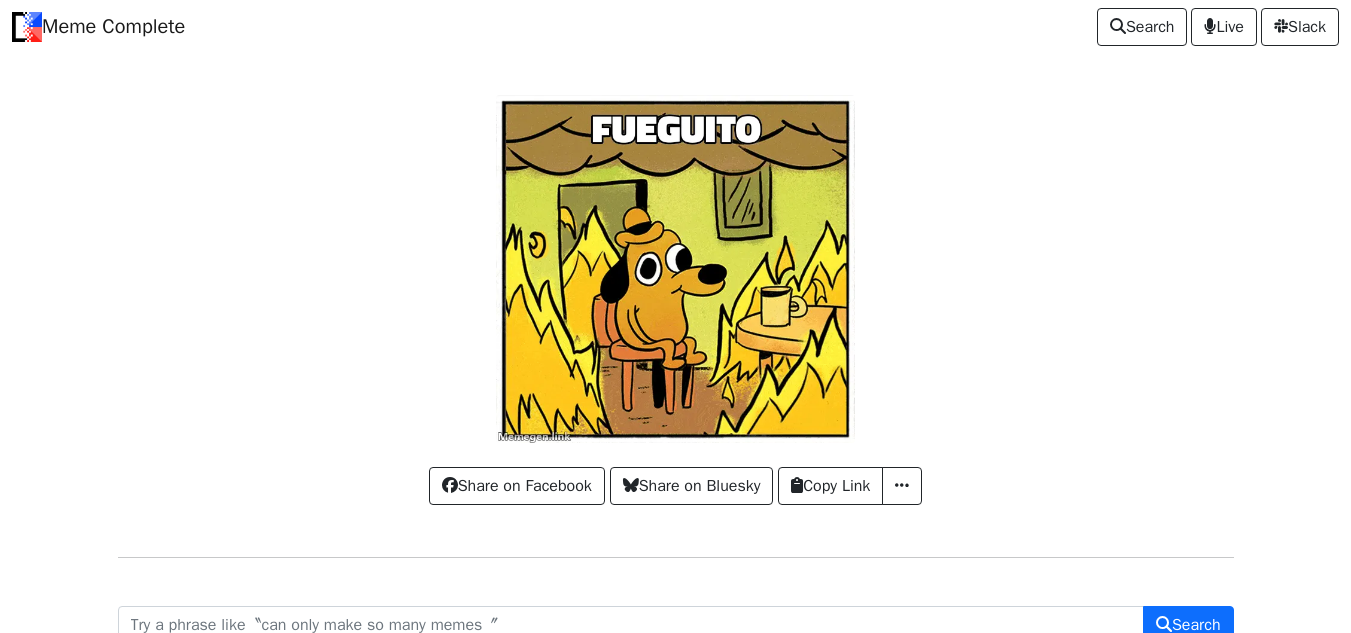scroll, scrollTop: 134, scrollLeft: 0, axis: vertical 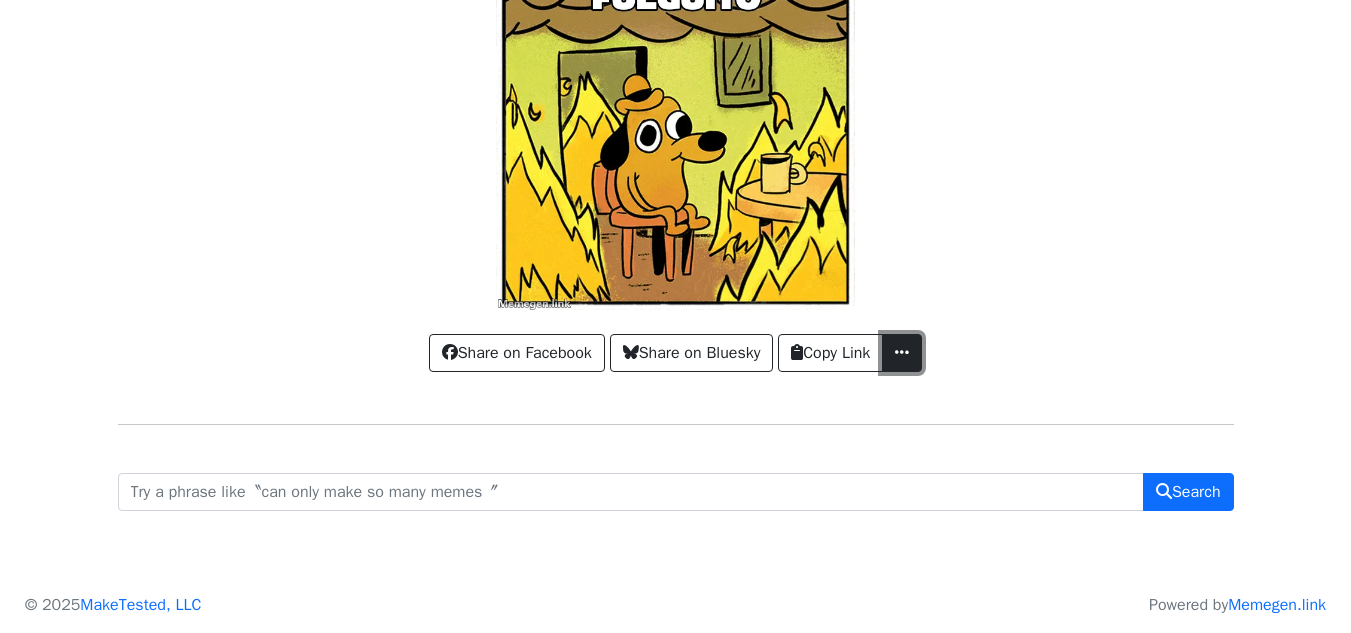 click at bounding box center [902, 352] 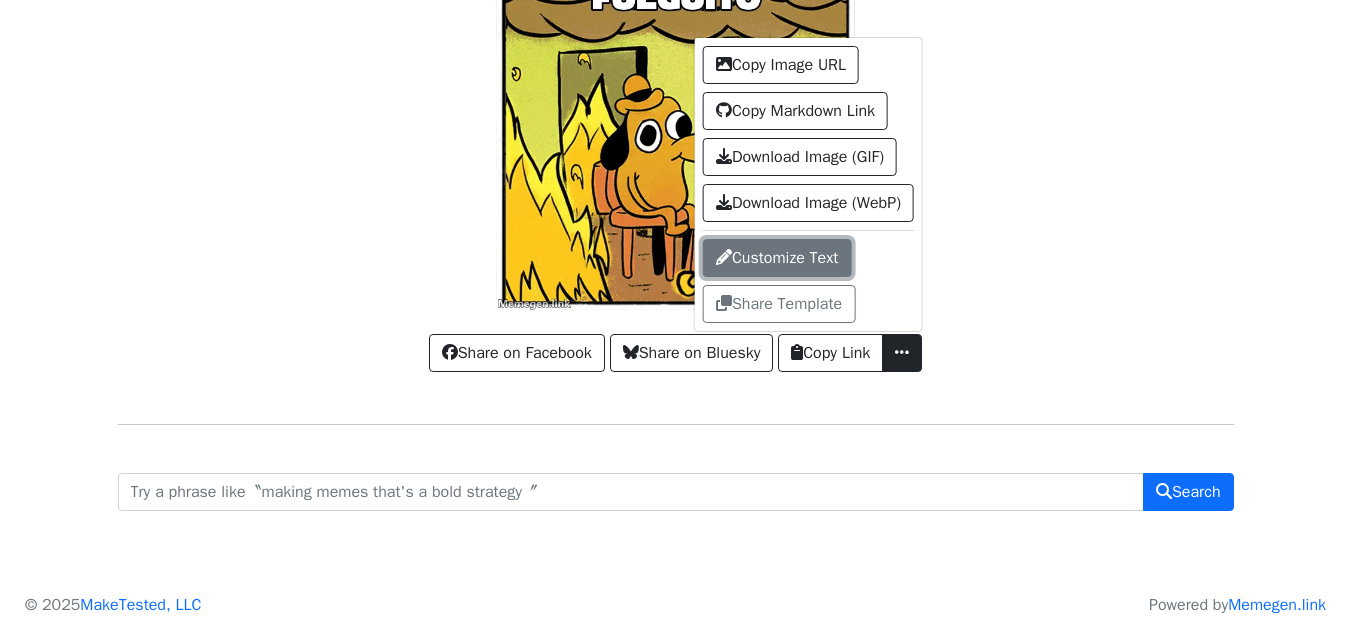 click on "Customize Text" at bounding box center (777, 258) 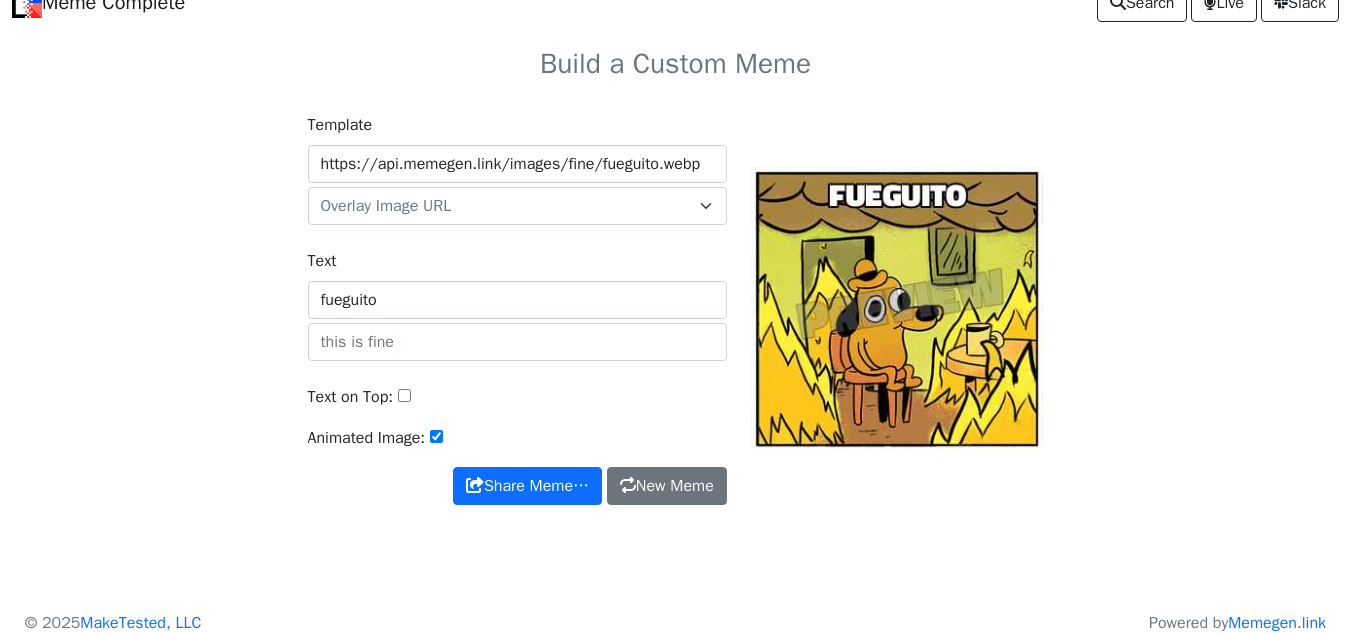 scroll, scrollTop: 0, scrollLeft: 0, axis: both 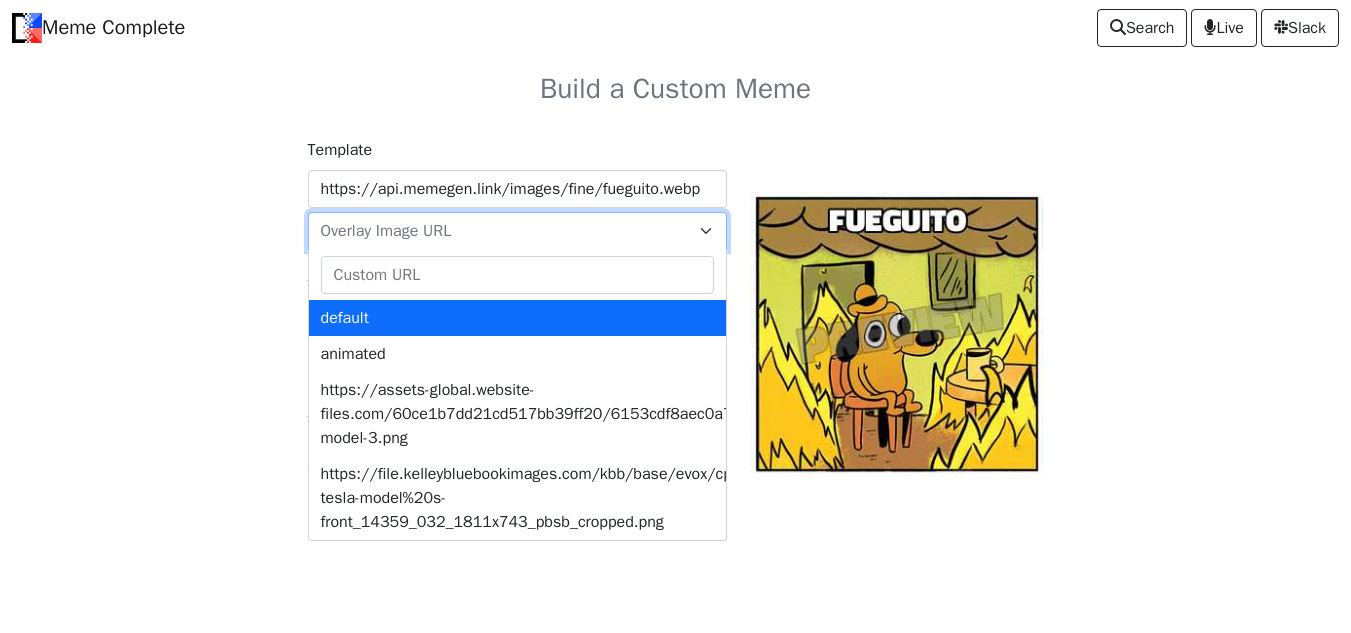 click on "Overlay Image URL" at bounding box center [386, 231] 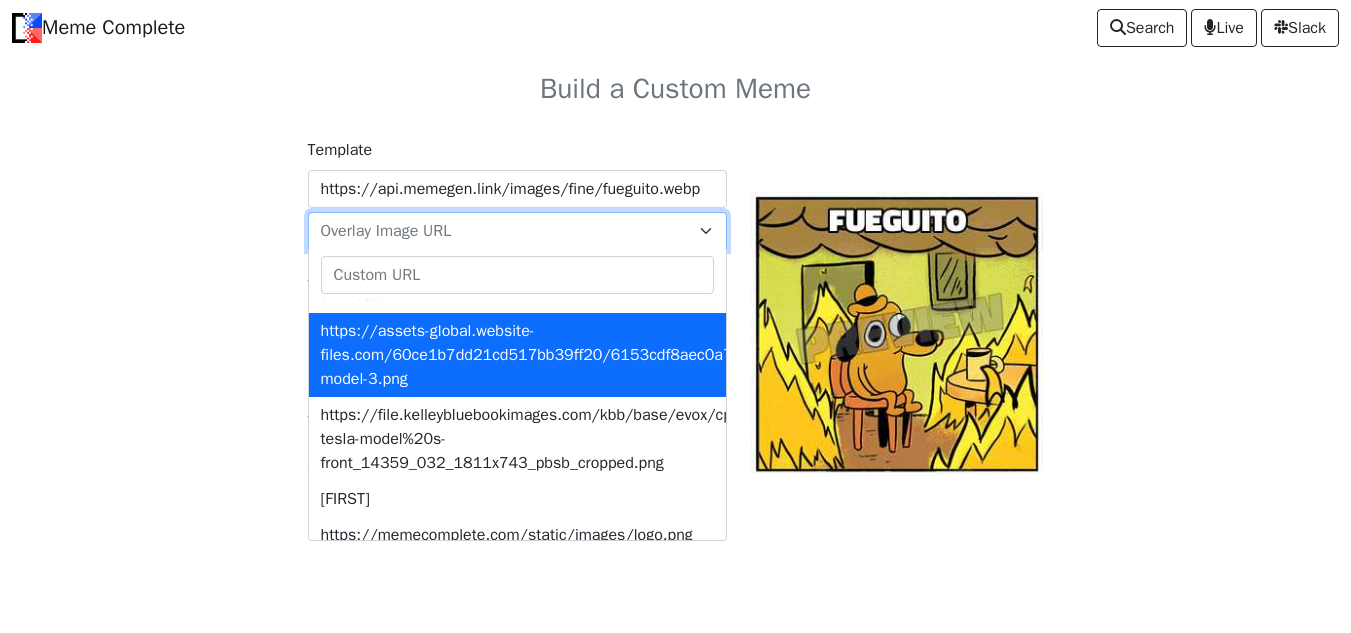scroll, scrollTop: 123, scrollLeft: 0, axis: vertical 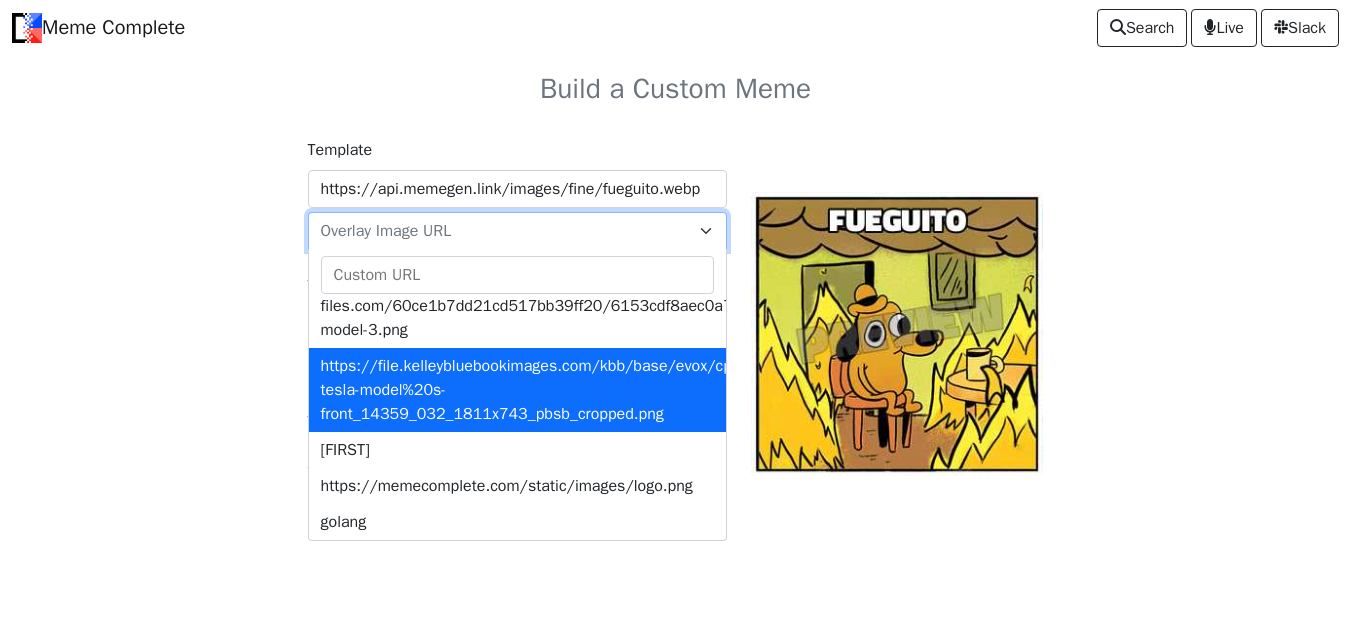 click on "Meme Complete
Search
Live
Slack
Build a Custom Meme
Template
https://api.memegen.link/images/fine/fueguito.webp
default
animated
https://assets-global.website-files.com/60ce1b7dd21cd517bb39ff20/6153cdf8aec0a73b65af24c0_tesla-model-3.png
https://file.kelleybluebookimages.com/kbb/base/evox/cp/14359/2020-tesla-model%20s-front_14359_032_1811x743_pbsb_cropped.png
elon
https://memecomplete.com/static/images/logo.png
golang
Overlay Image URL
Text
fueguito
Text on Top:" at bounding box center [675, 318] 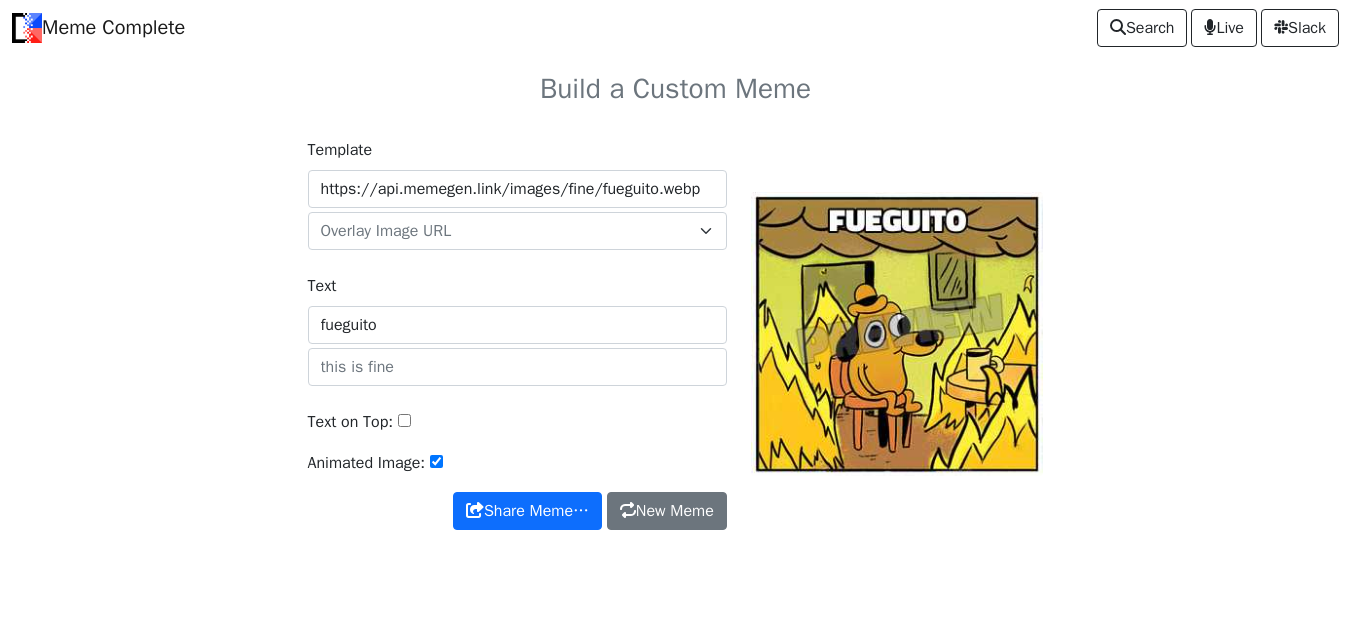 click on "[FIRST]" at bounding box center [676, 341] 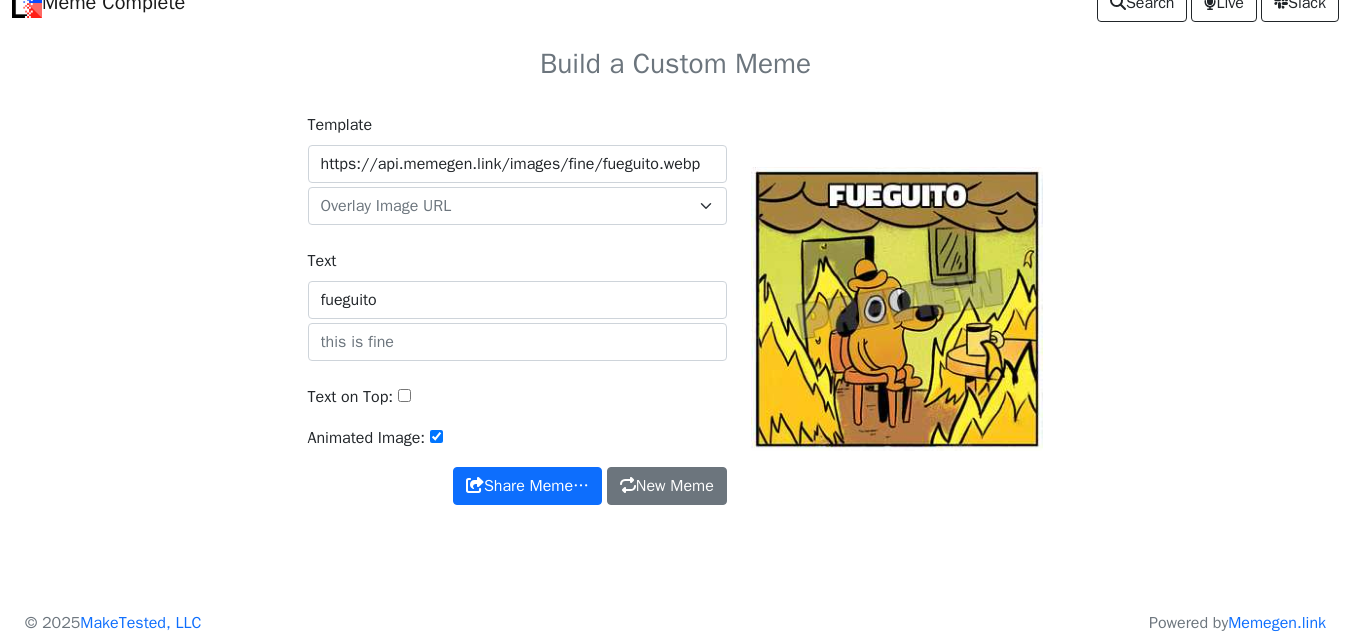 scroll, scrollTop: 45, scrollLeft: 0, axis: vertical 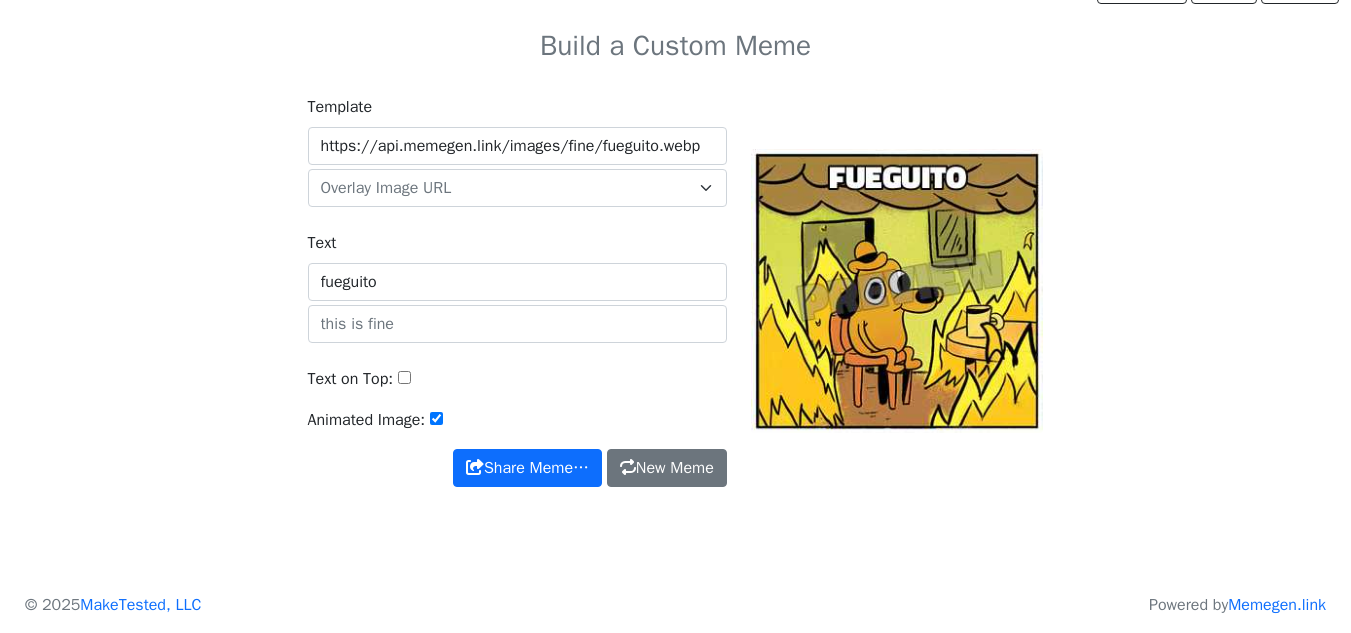 click on "Animated Image:" at bounding box center (517, 428) 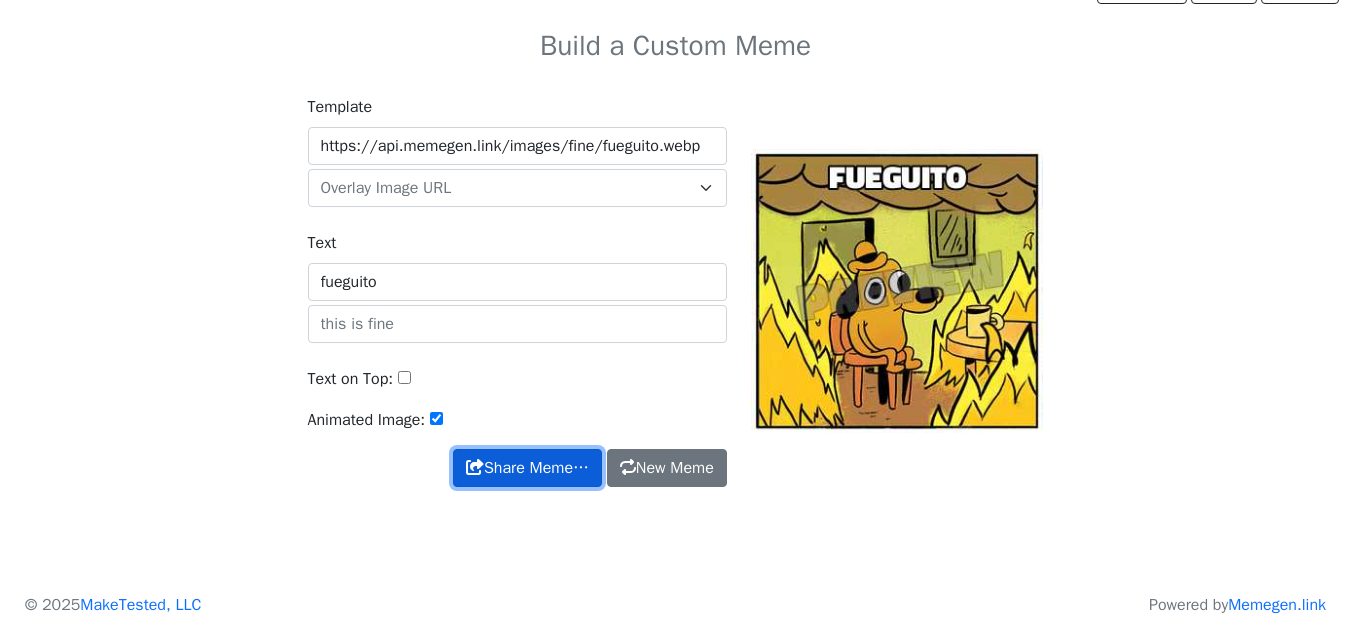 click on "Share Meme…" at bounding box center [527, 468] 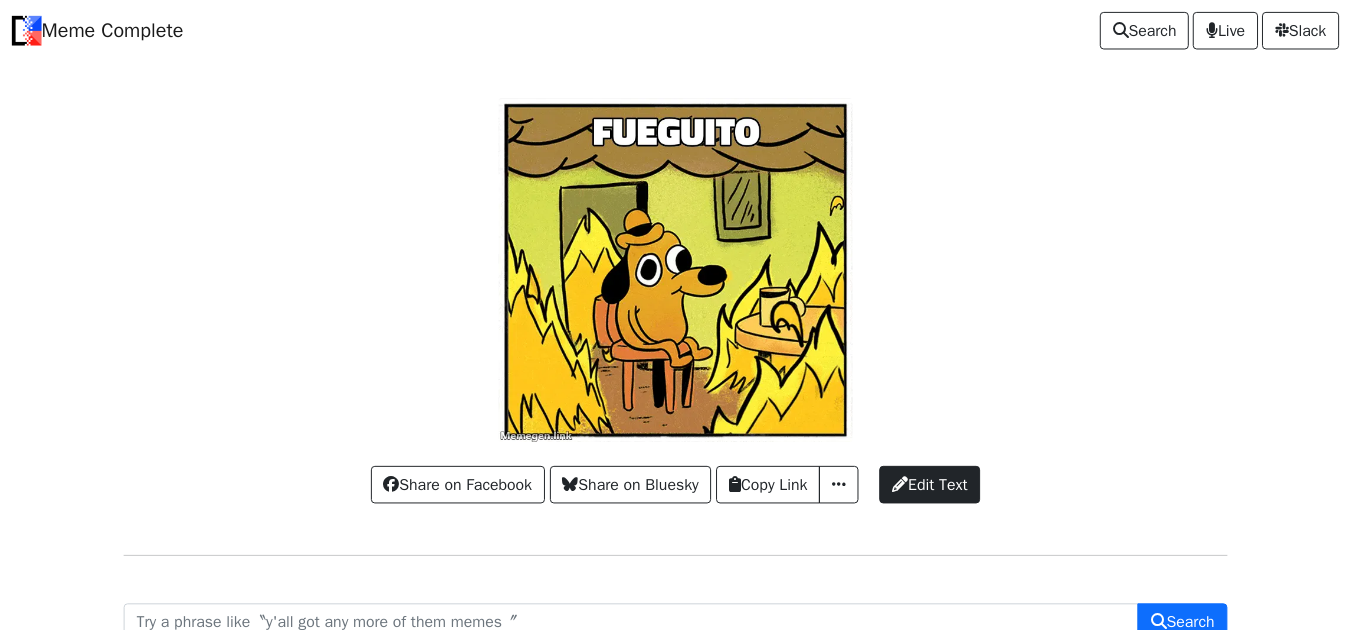 scroll, scrollTop: 0, scrollLeft: 0, axis: both 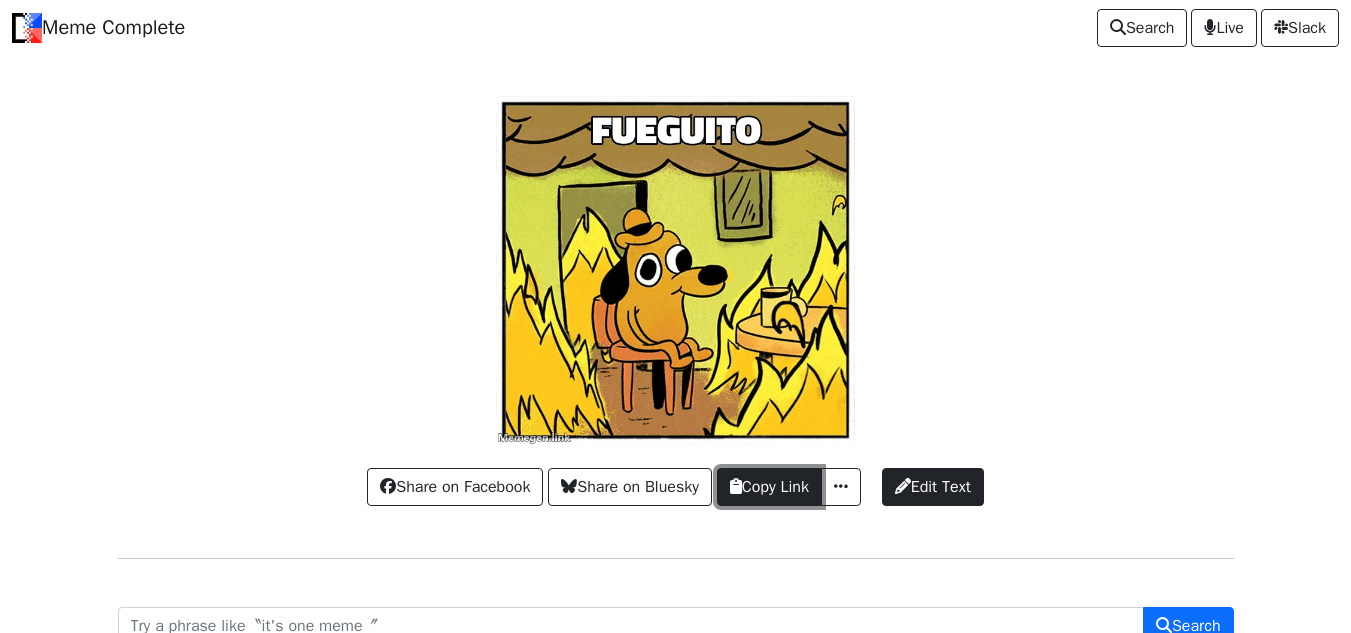 click on "Copy Link" at bounding box center (769, 487) 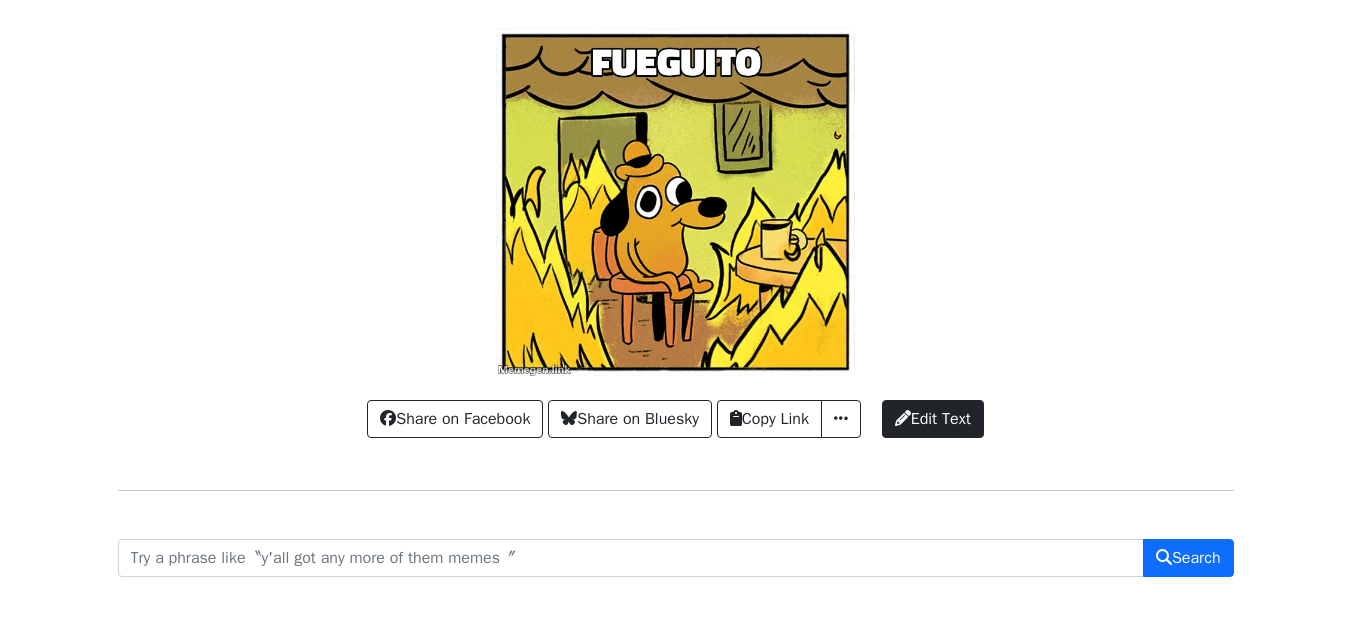 scroll, scrollTop: 134, scrollLeft: 0, axis: vertical 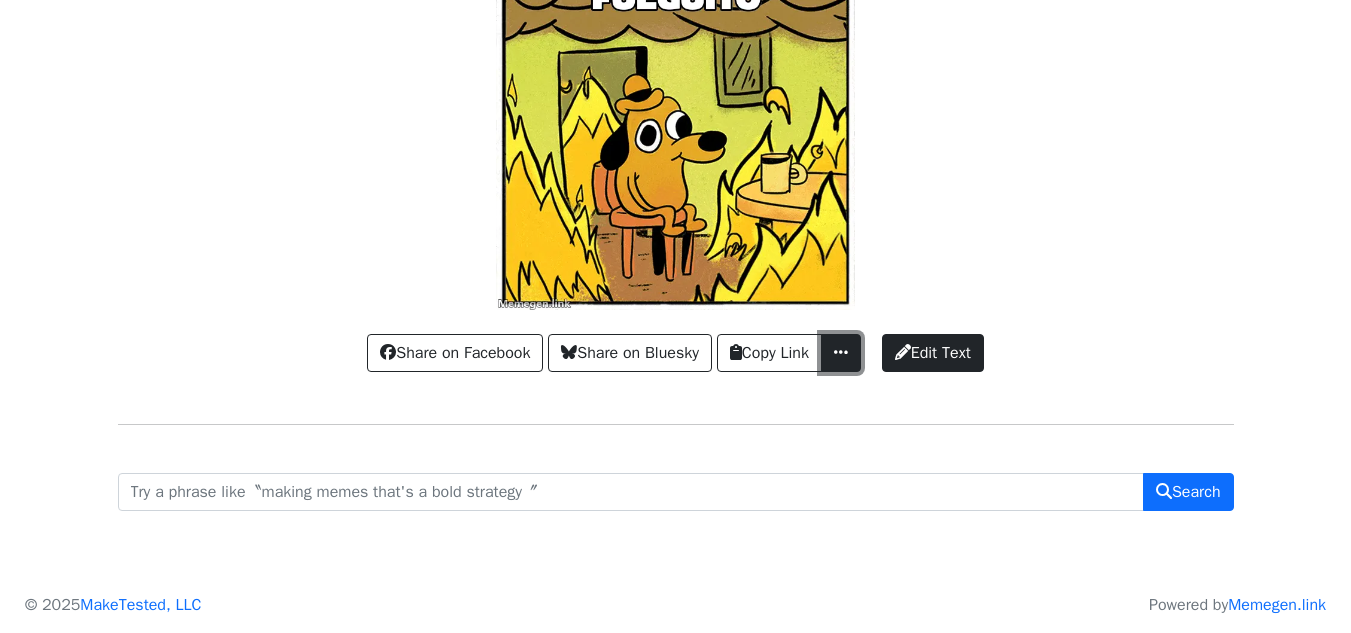click at bounding box center (841, 352) 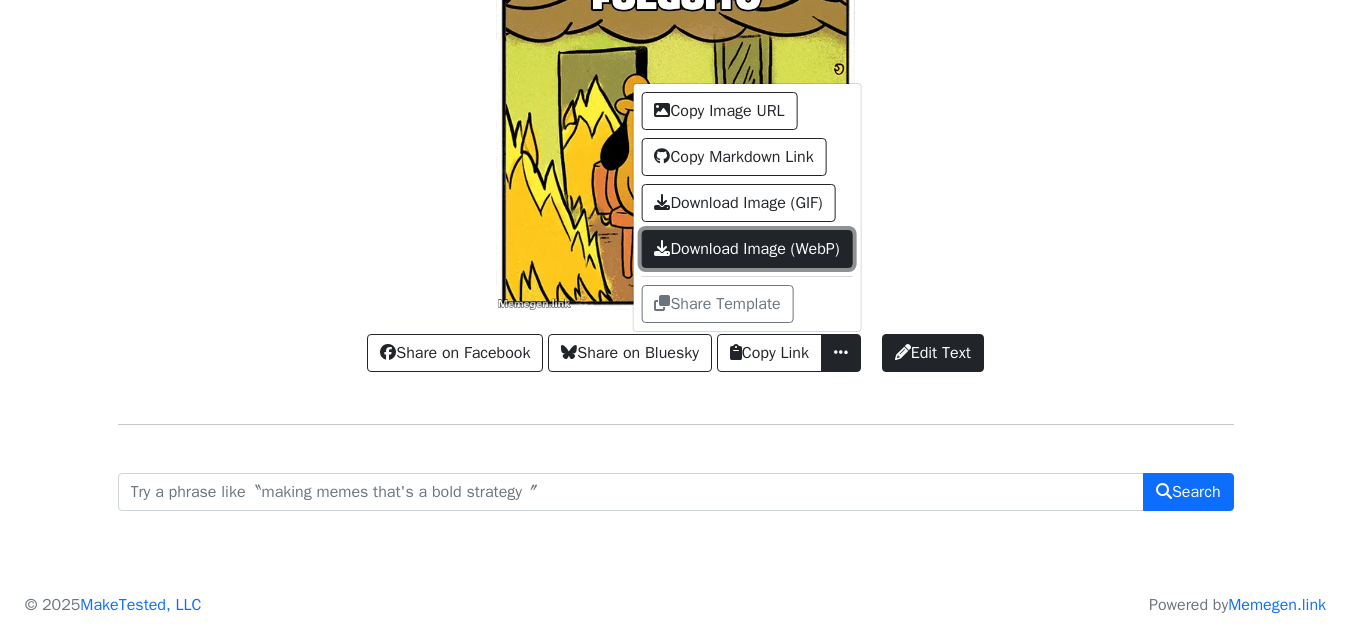 click on "Download Image (WebP)" at bounding box center (746, 249) 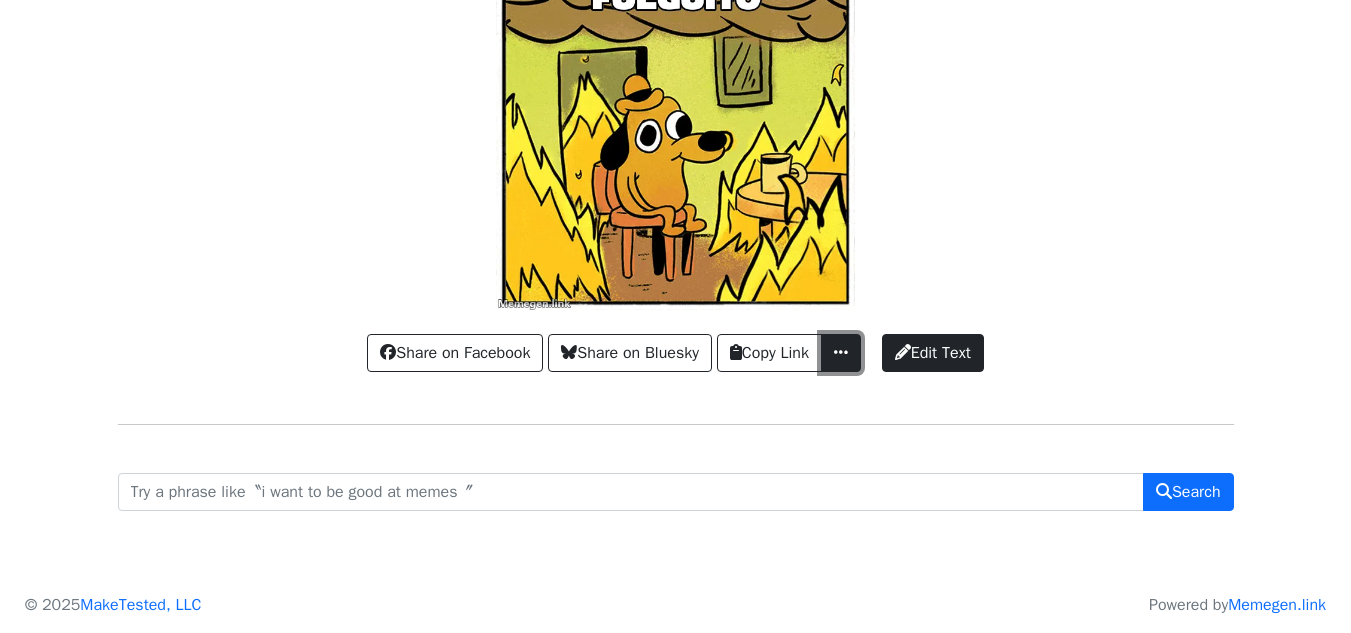 click at bounding box center [841, 352] 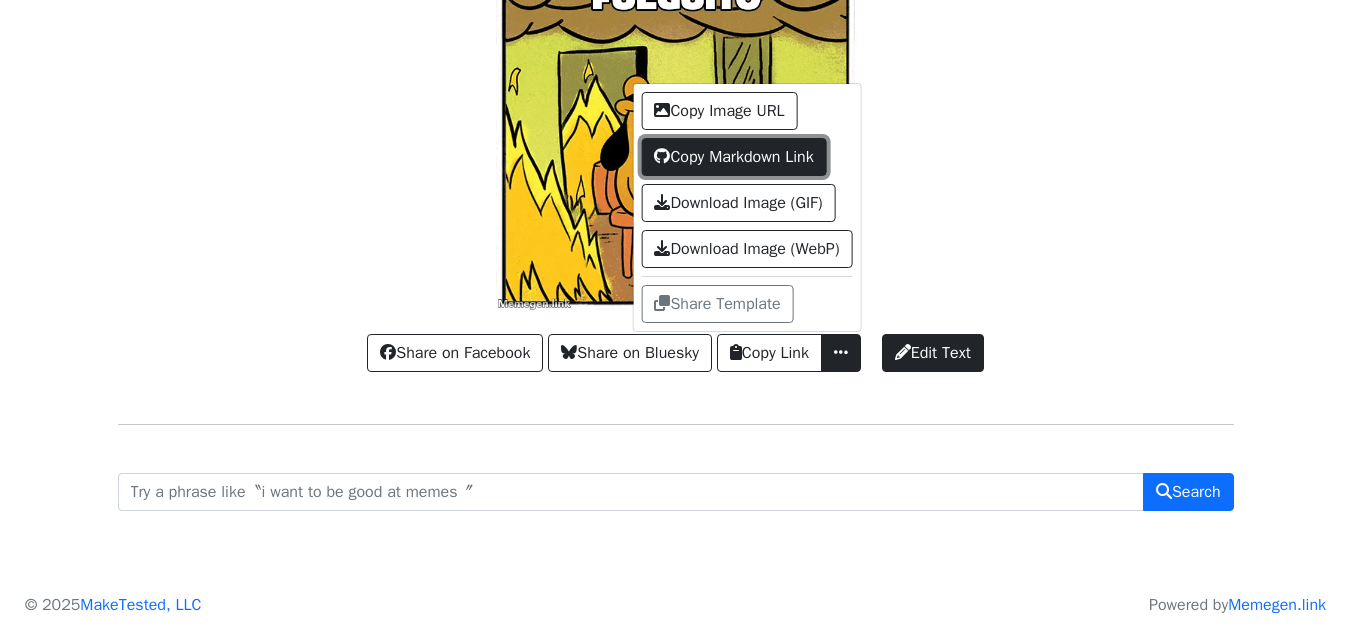 click on "Copy Markdown Link" at bounding box center [733, 157] 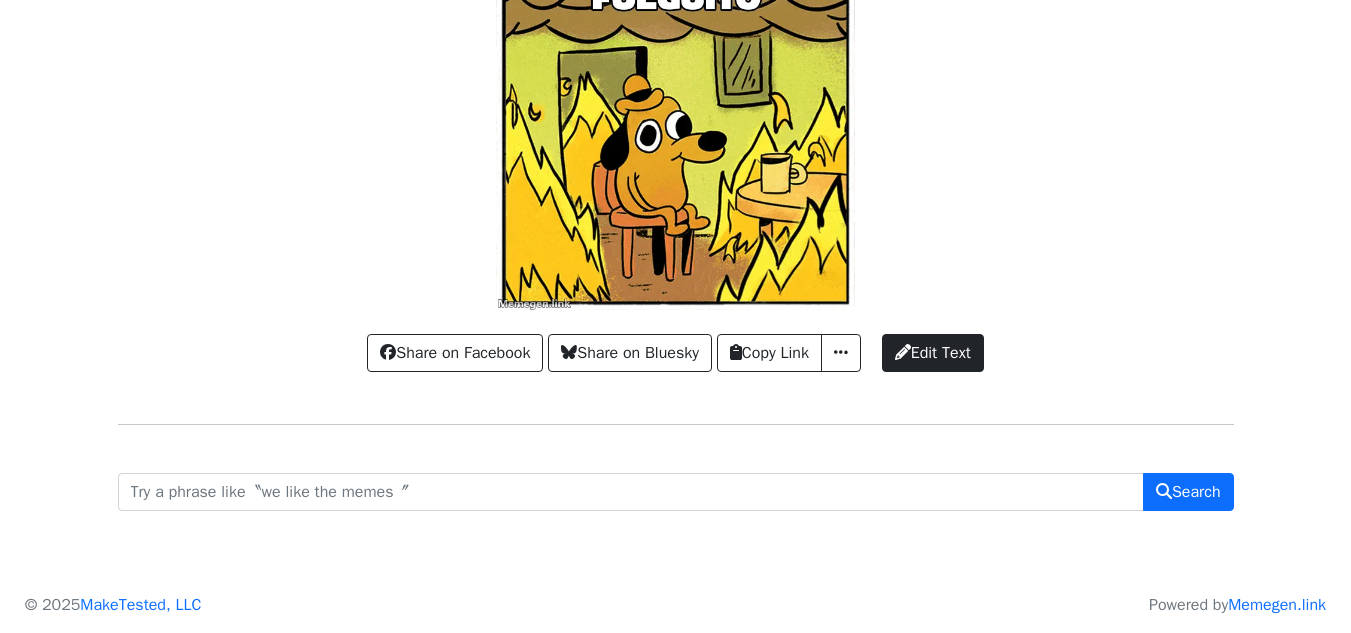 drag, startPoint x: 710, startPoint y: 172, endPoint x: 326, endPoint y: 219, distance: 386.8656 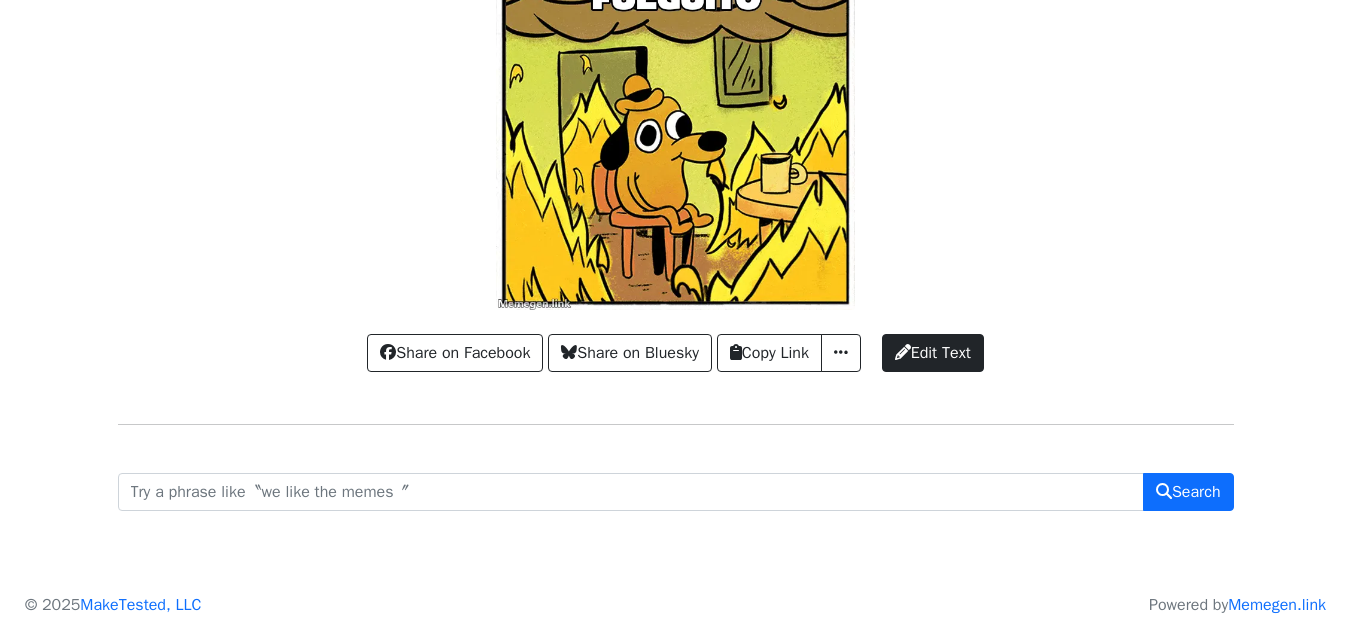 click at bounding box center [676, 136] 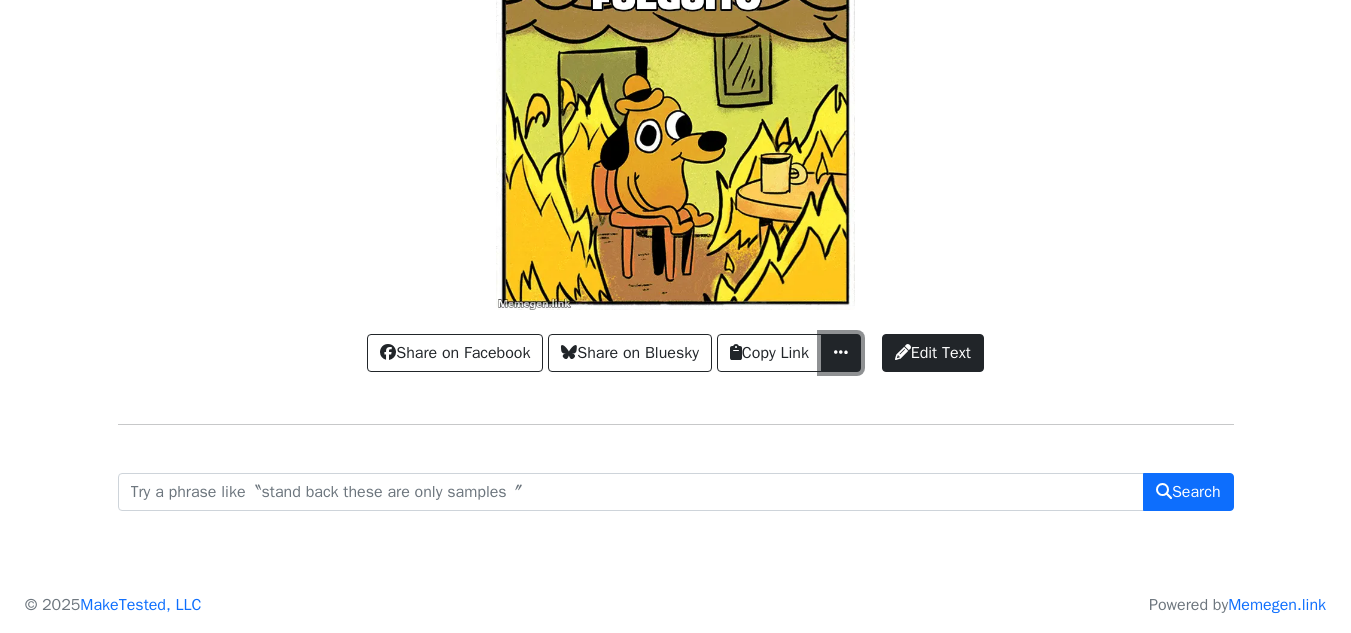 click at bounding box center [841, 352] 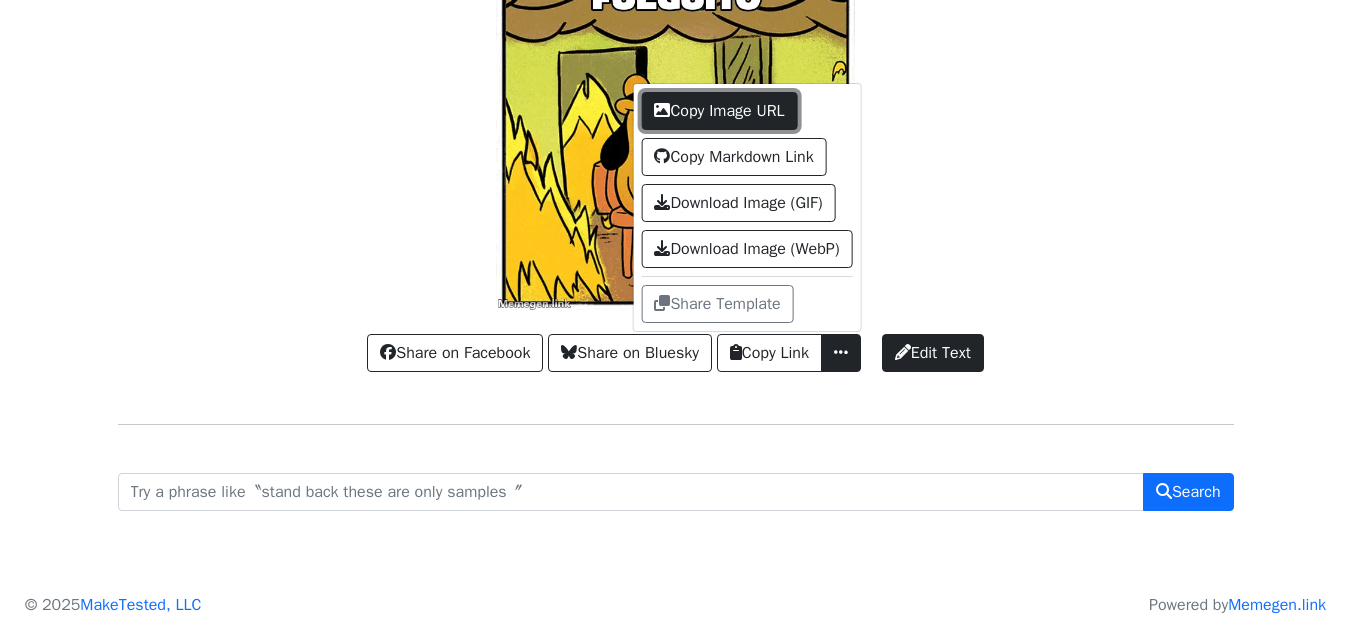 click on "Copy Image URL" at bounding box center (719, 111) 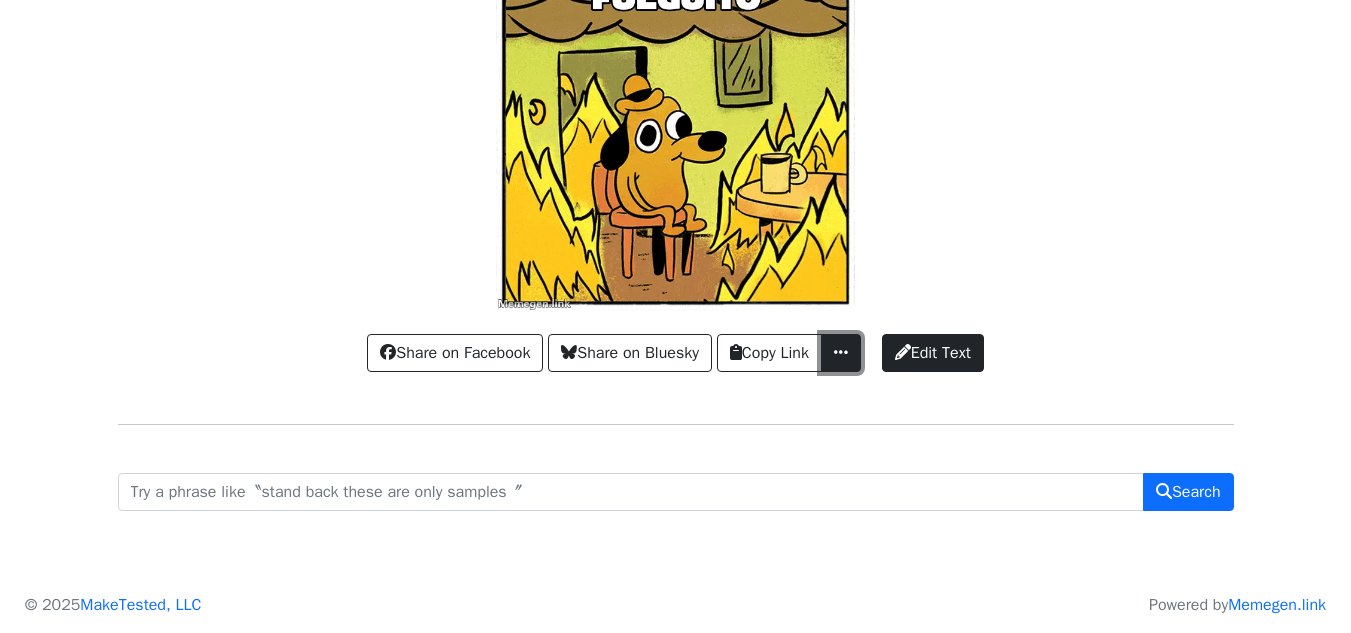 click at bounding box center (841, 352) 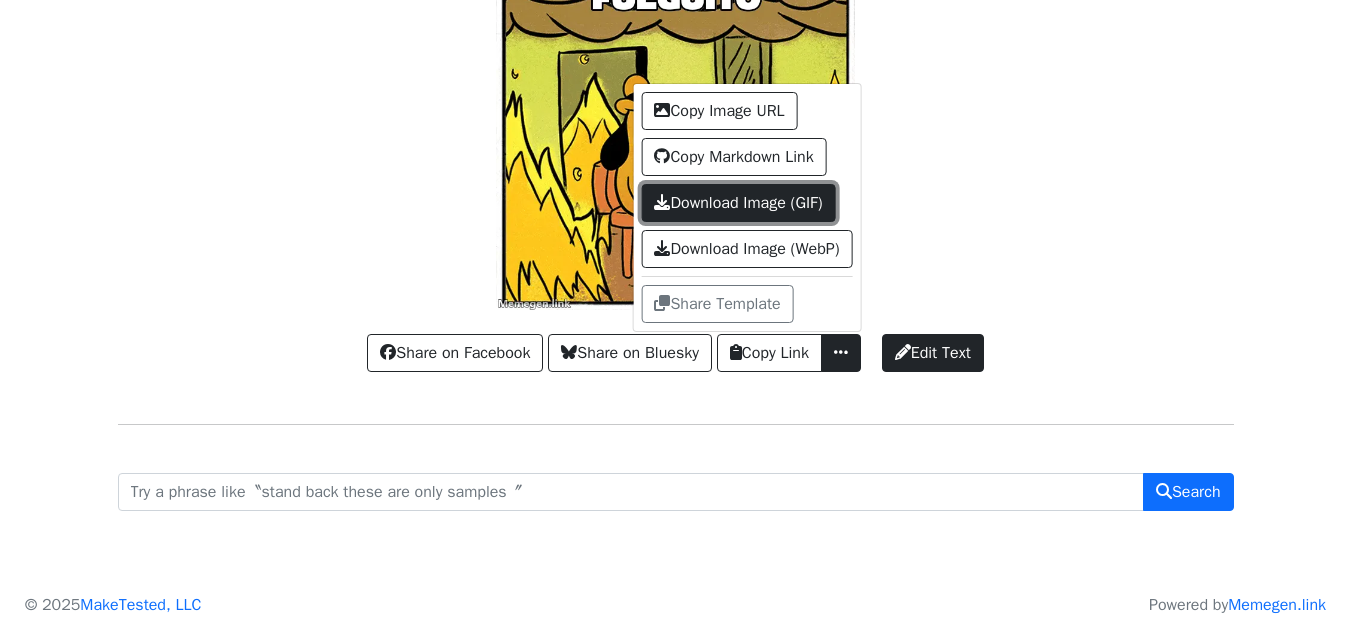click on "Download Image (GIF)" at bounding box center [738, 203] 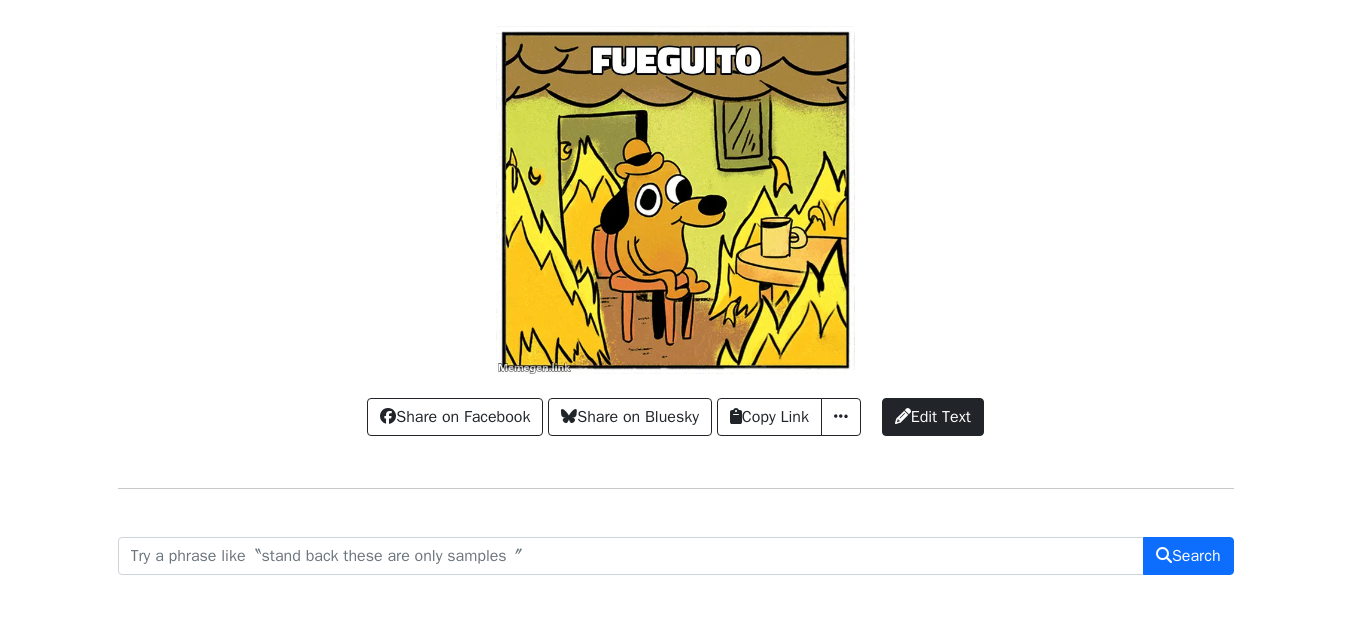 scroll, scrollTop: 34, scrollLeft: 0, axis: vertical 